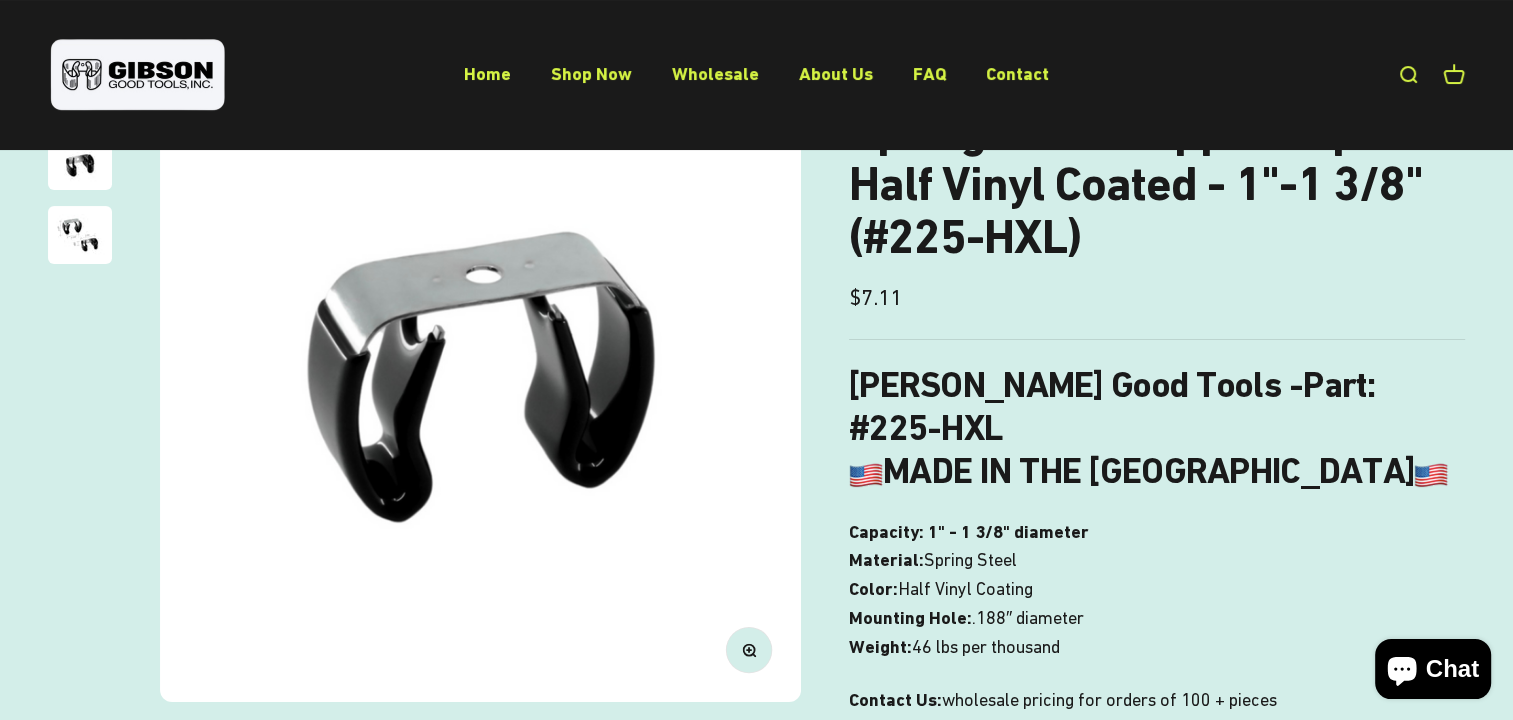 scroll, scrollTop: 500, scrollLeft: 0, axis: vertical 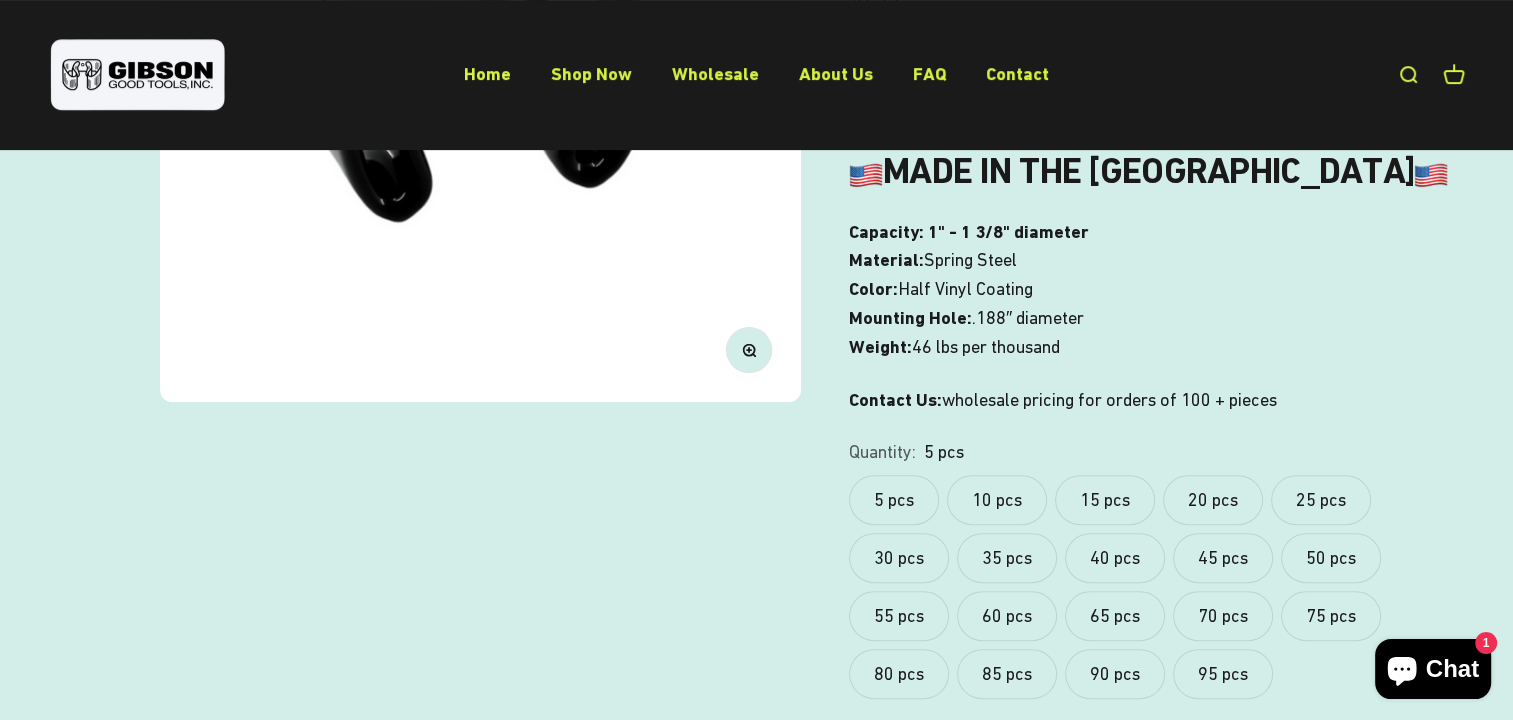 click on "15 pcs" 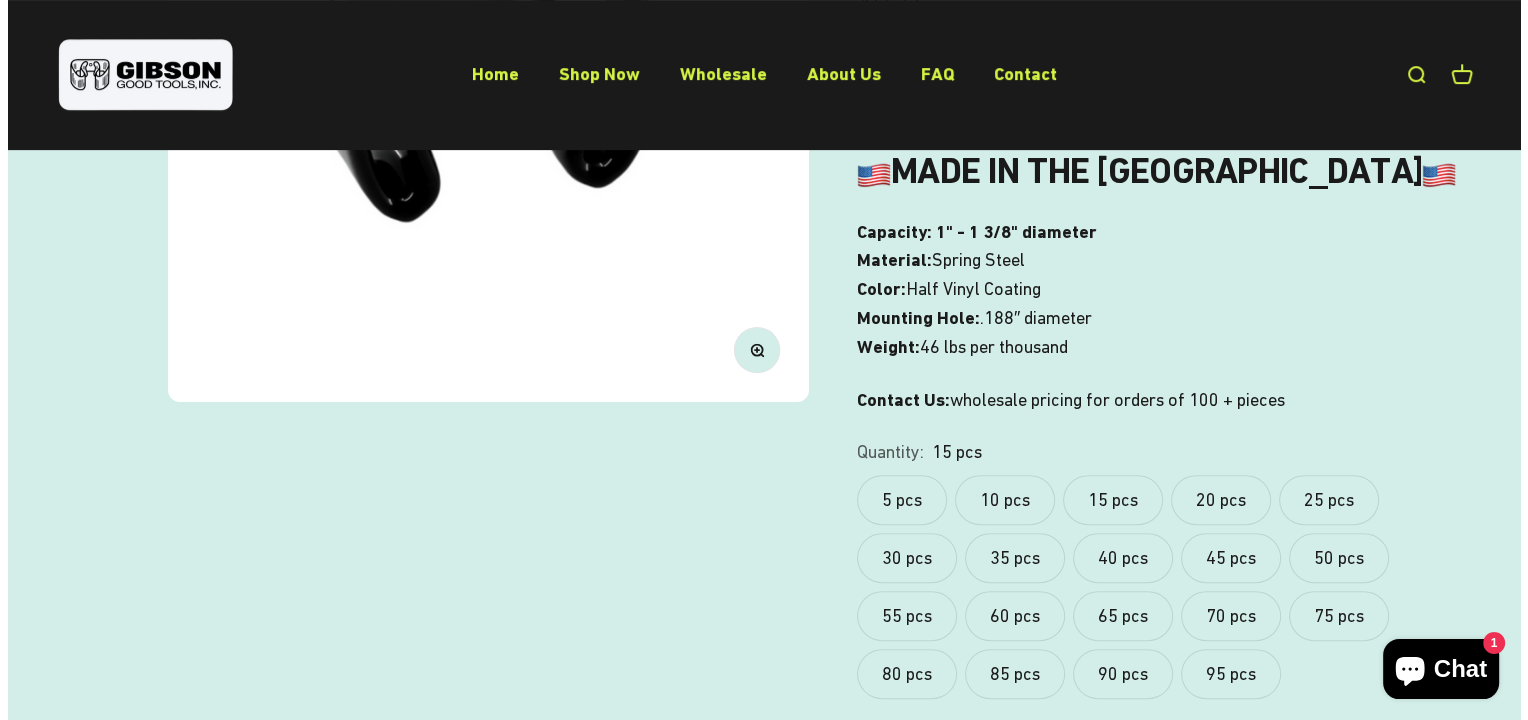 scroll, scrollTop: 700, scrollLeft: 0, axis: vertical 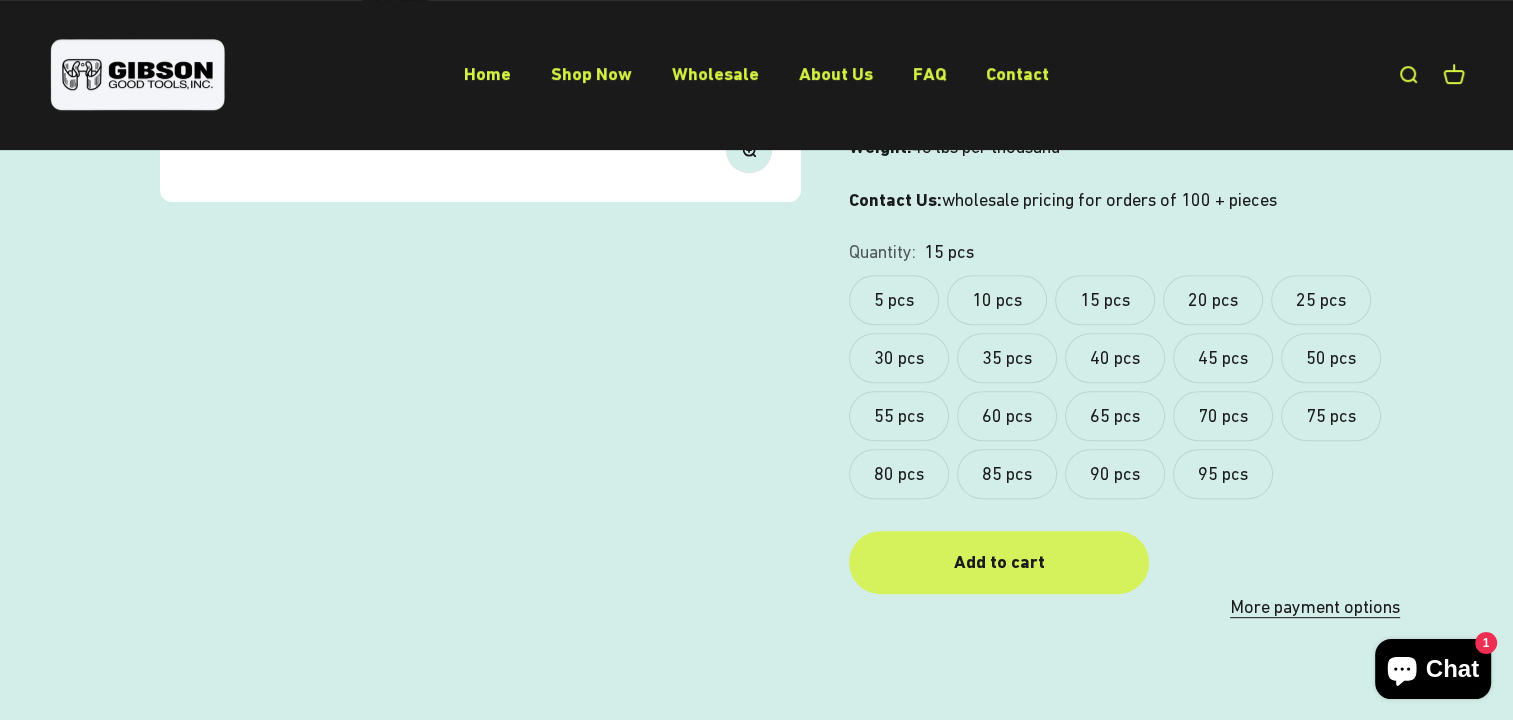 click on "Add to cart" at bounding box center [999, 562] 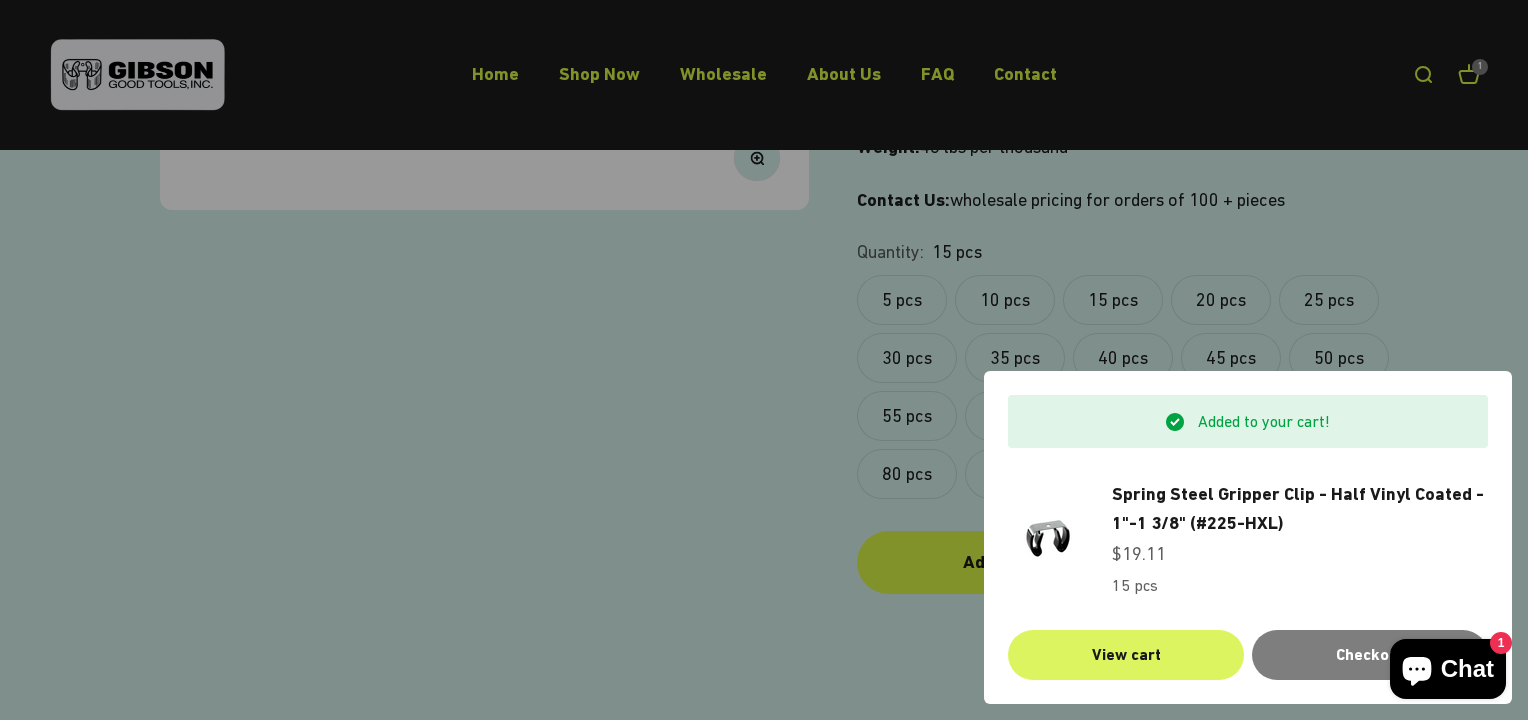 click on "View cart" at bounding box center (1126, 655) 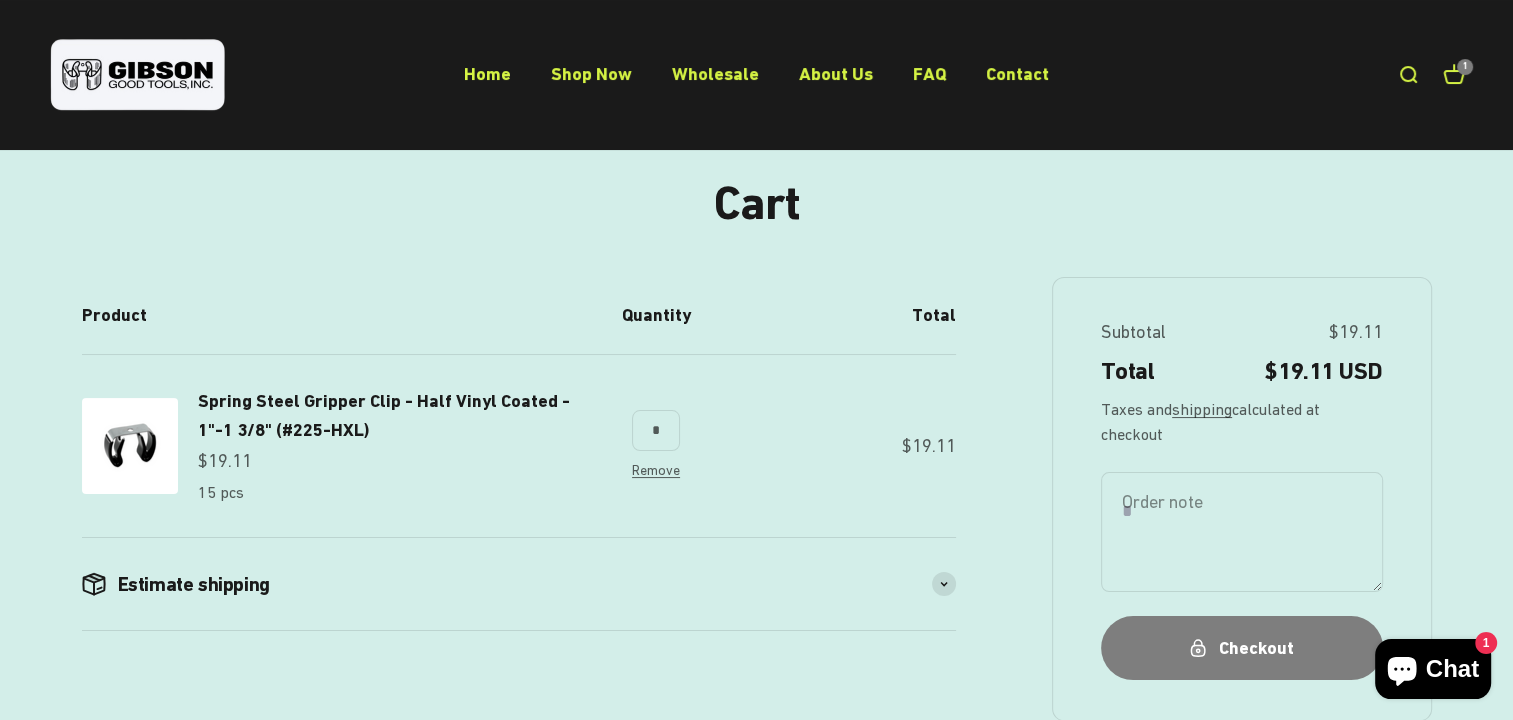 scroll, scrollTop: 200, scrollLeft: 0, axis: vertical 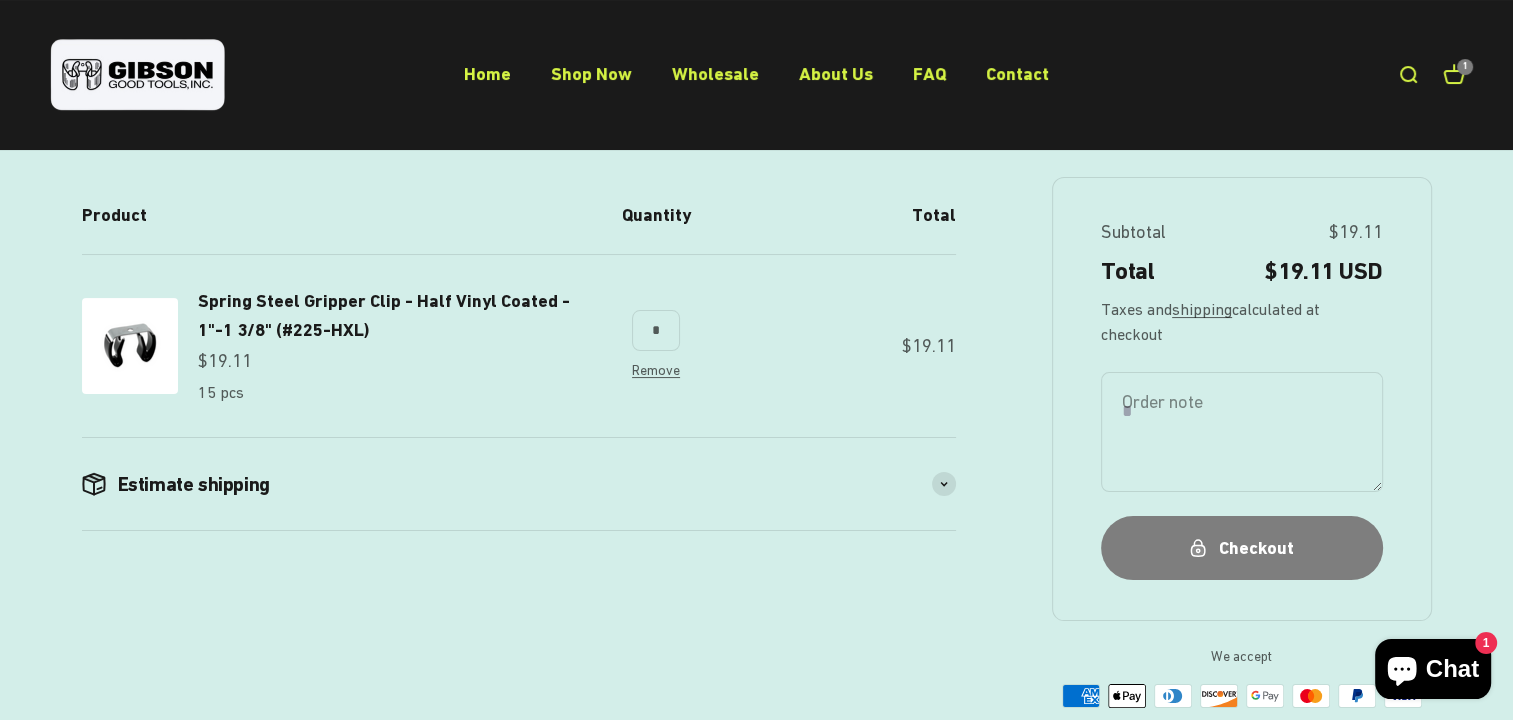 click on "*" at bounding box center (656, 330) 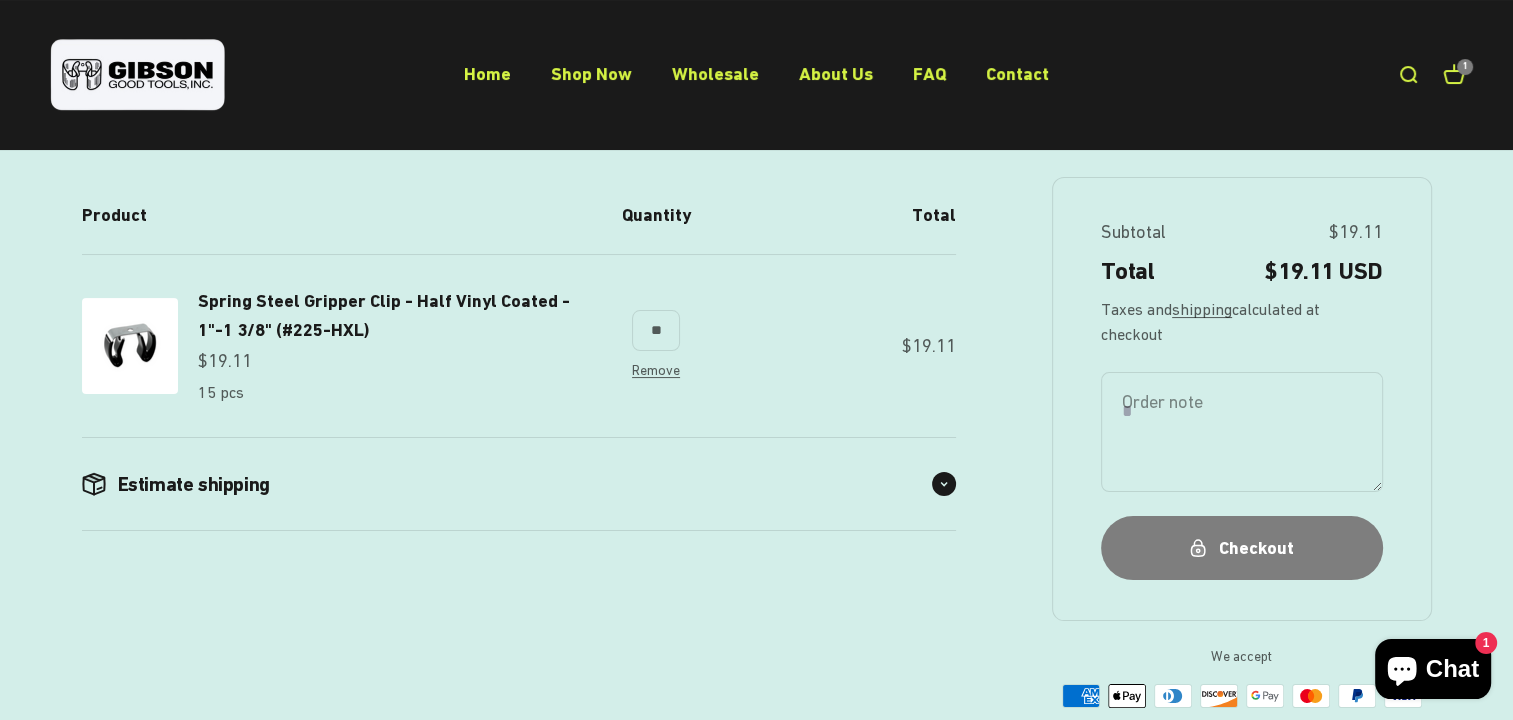 type on "**" 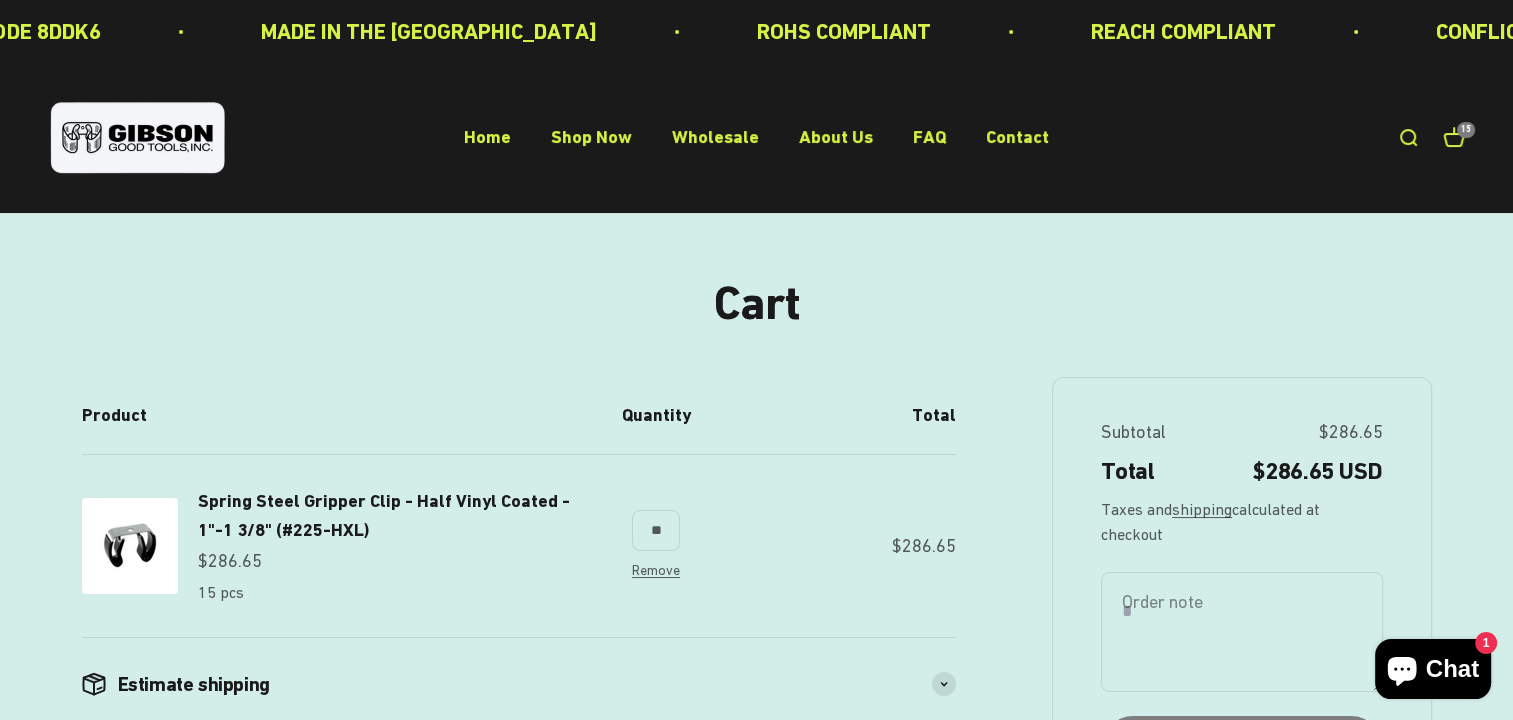 scroll, scrollTop: 200, scrollLeft: 0, axis: vertical 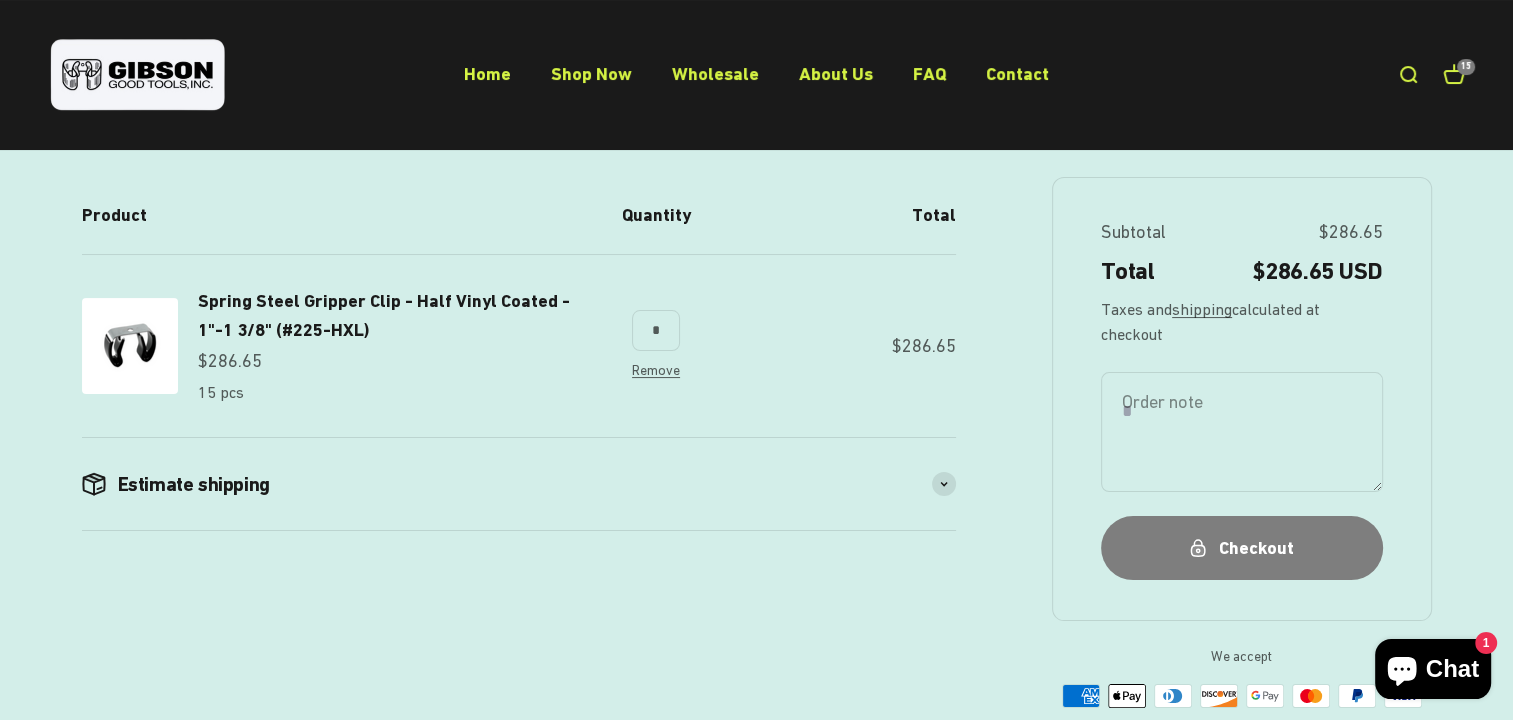 type on "*" 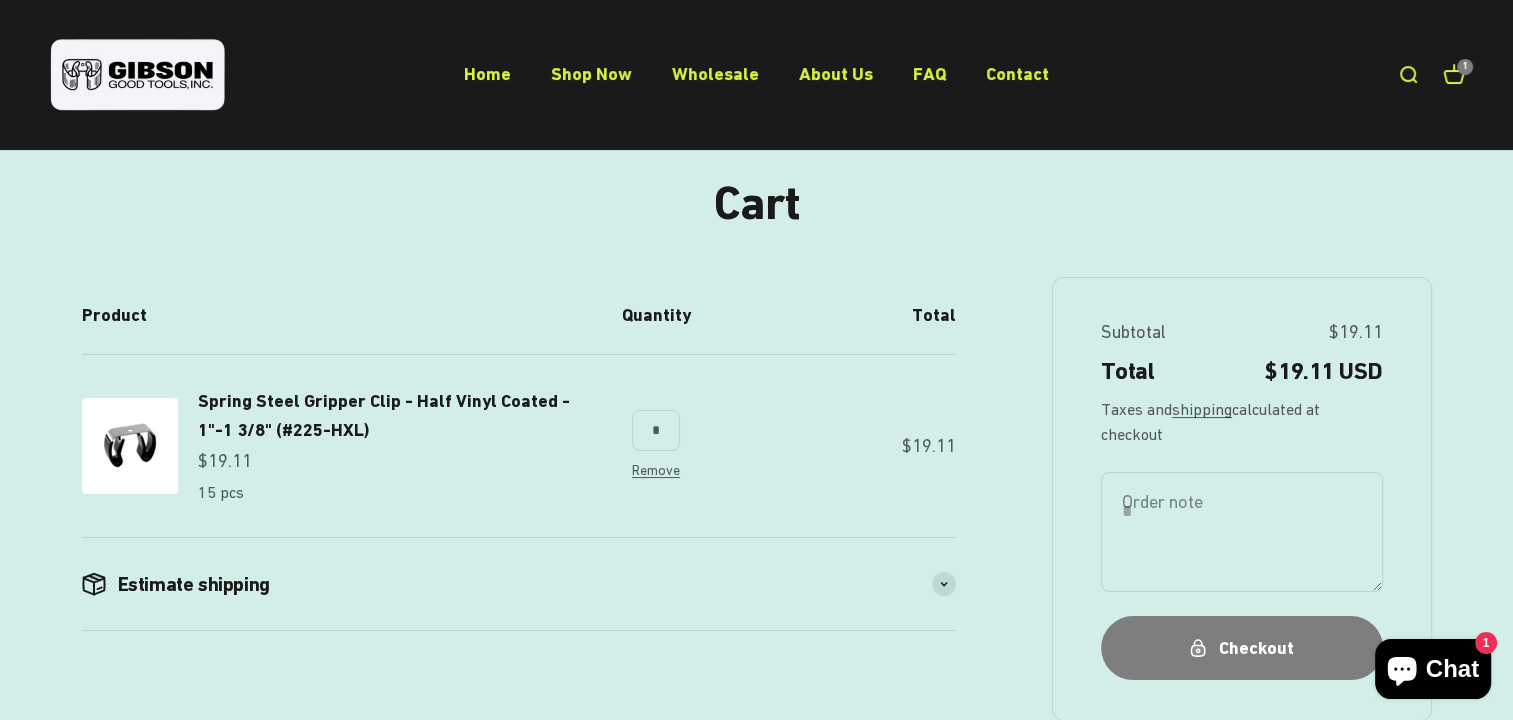 scroll, scrollTop: 200, scrollLeft: 0, axis: vertical 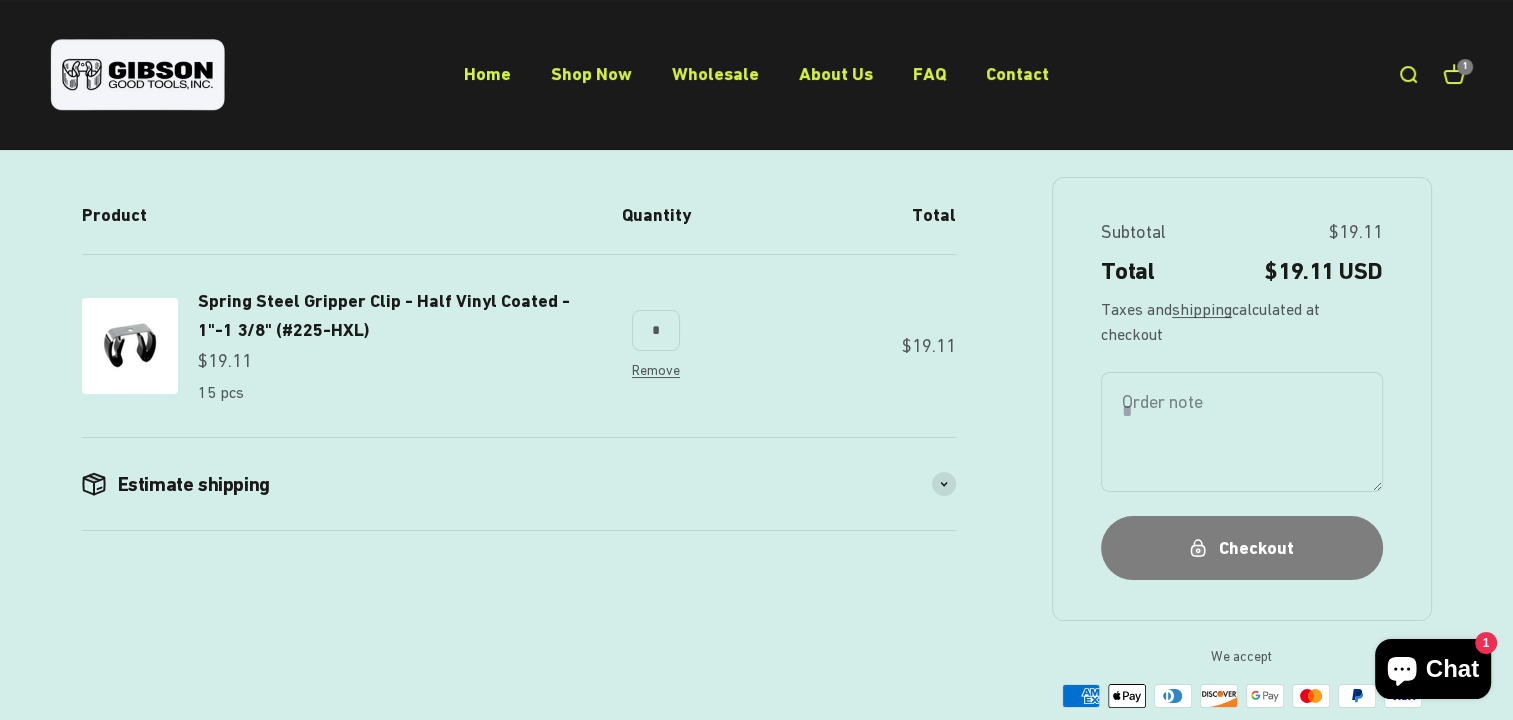 click on "Order note" at bounding box center (1242, 432) 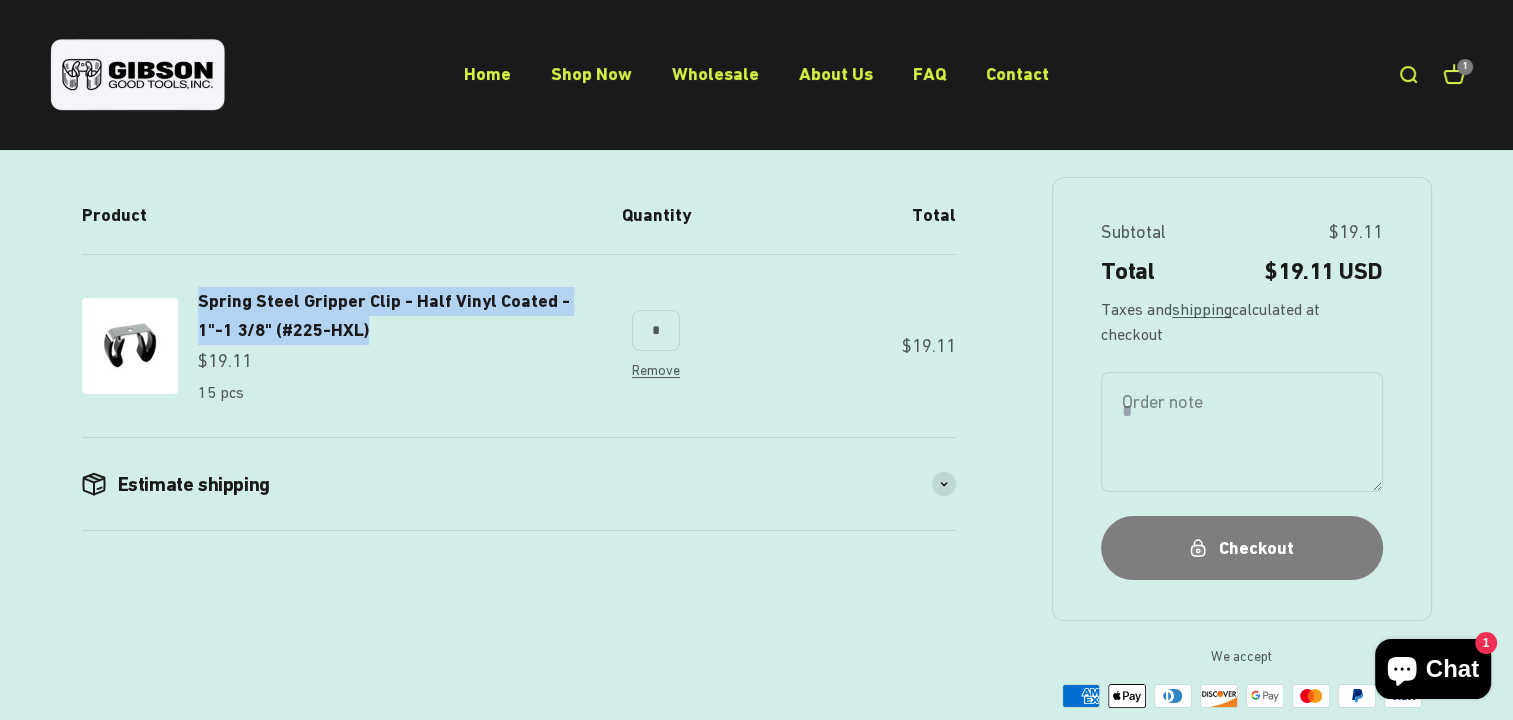 drag, startPoint x: 192, startPoint y: 300, endPoint x: 386, endPoint y: 339, distance: 197.88127 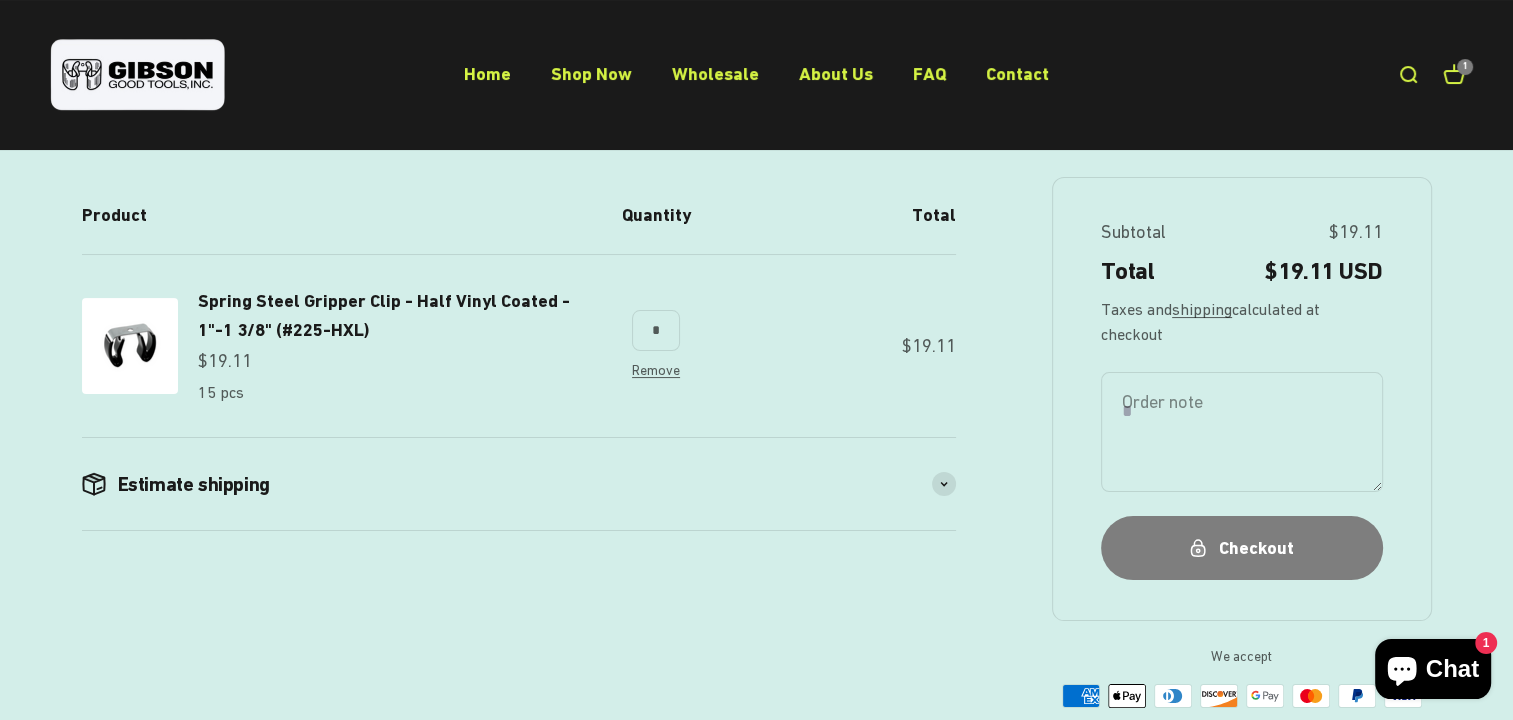 click on "Order note" at bounding box center [1242, 432] 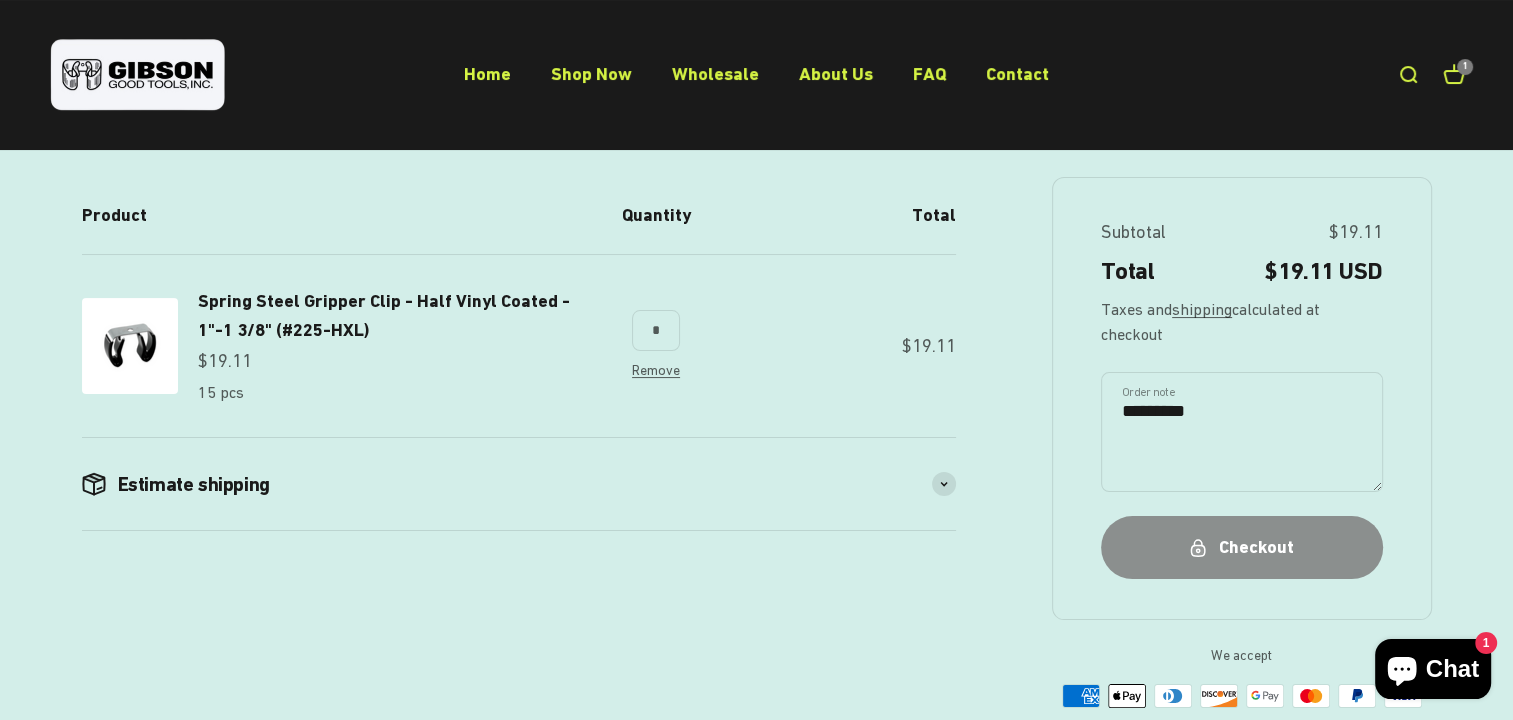 type on "*********" 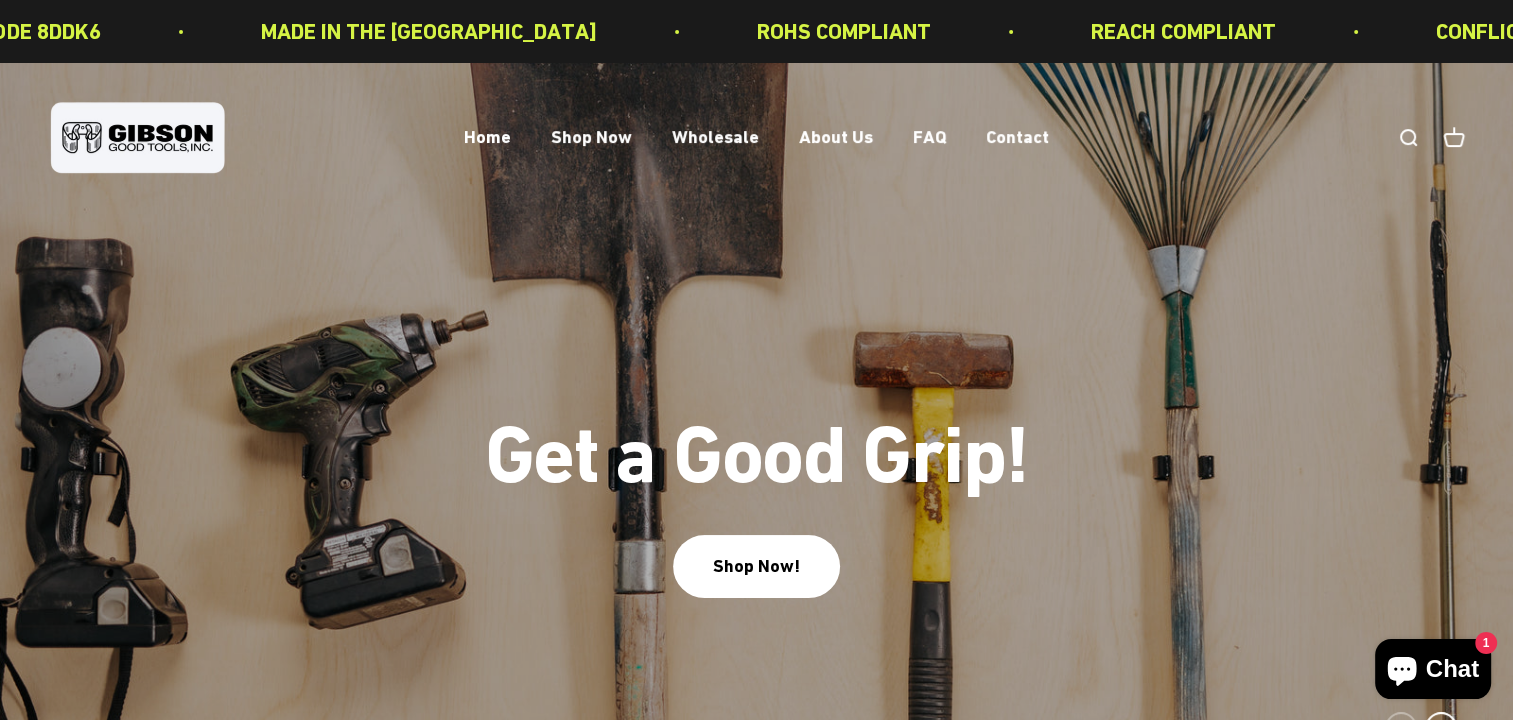scroll, scrollTop: 300, scrollLeft: 0, axis: vertical 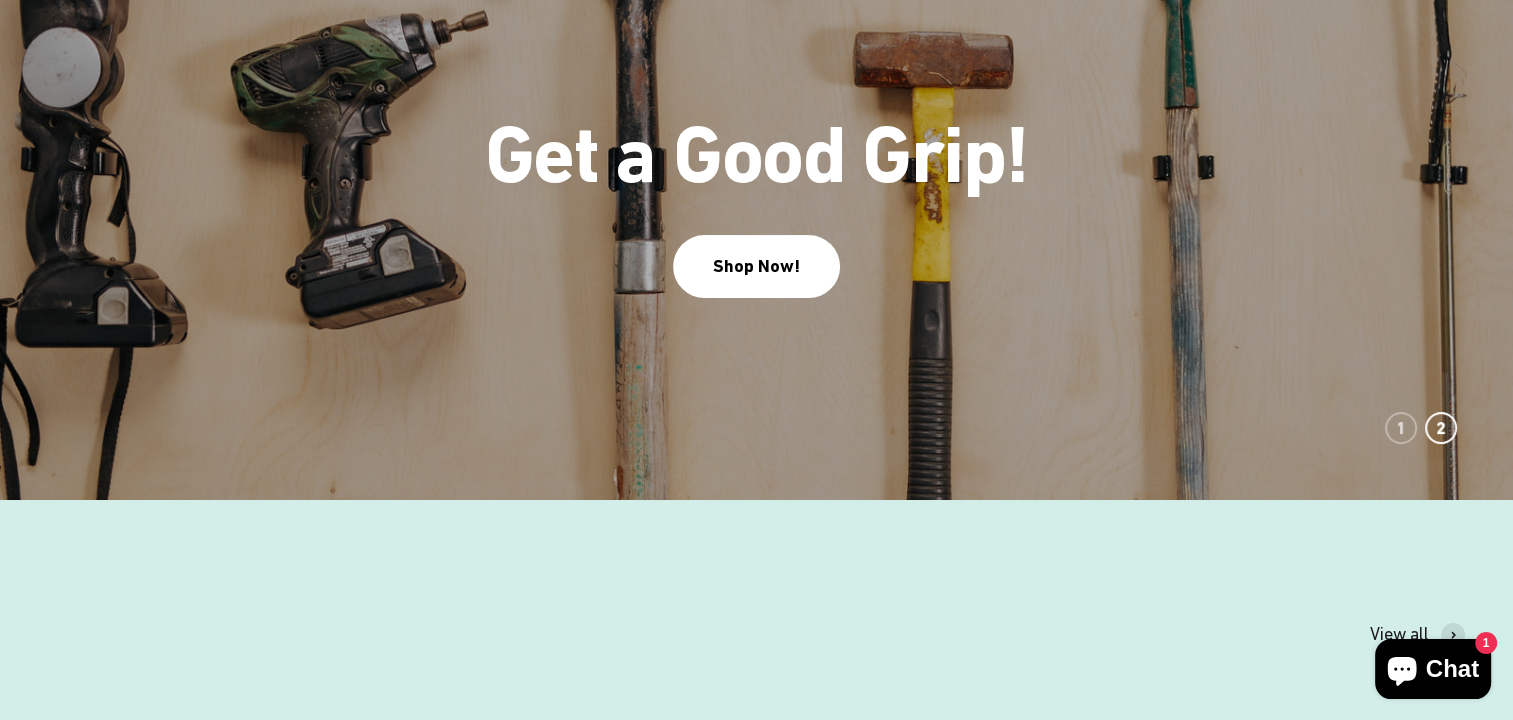 click on "Gibson Gripper Clips
View all
+ Quick add
Spring Steel Gripper Clip - Black Nylon Coated - 1 1/2"- 1 7/8" (#250-K)
Sale price From $8.86
per 5
+ Quick add
Spring Steel Gripper Clip - Black Vinyl Coated - 2"-2 1/2" (#250-N)
Sale price From $9.91
per 5
+ Quick add
Spring Steel Gripper Clip - Vinyl Coated - 3/4"-1 1/8" (#225-FL)
Sale price From $7.26
per 5" at bounding box center [756, 1267] 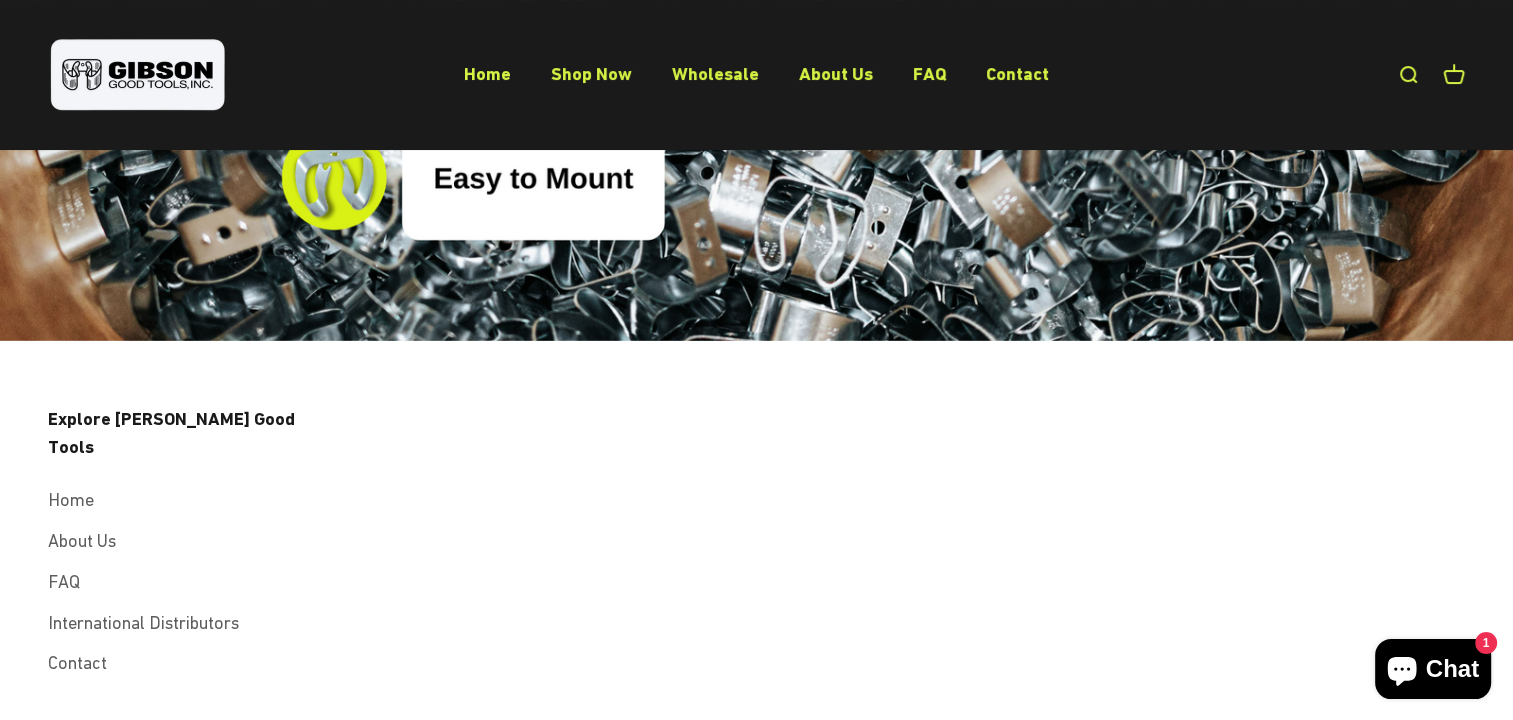 scroll, scrollTop: 7798, scrollLeft: 0, axis: vertical 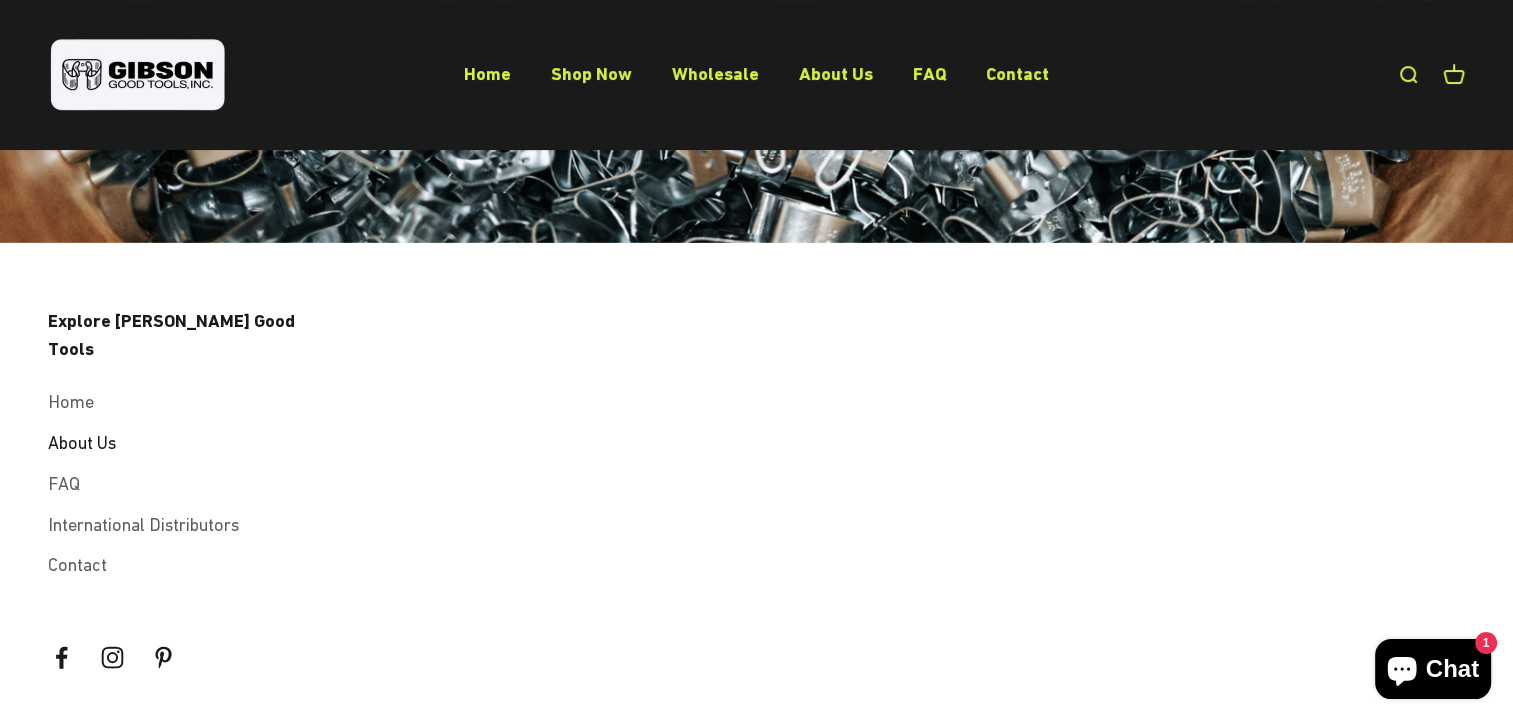 click on "About Us" at bounding box center [82, 443] 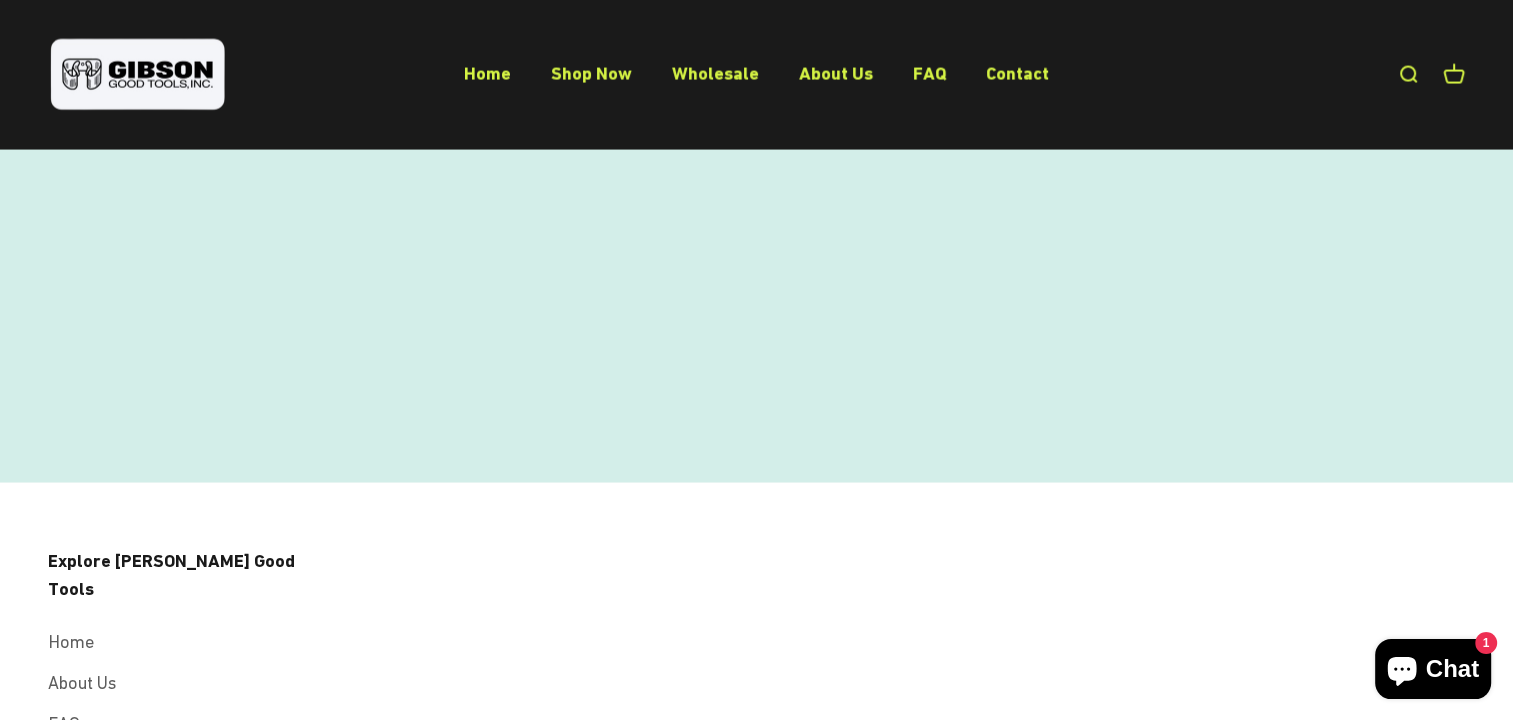 scroll, scrollTop: 3900, scrollLeft: 0, axis: vertical 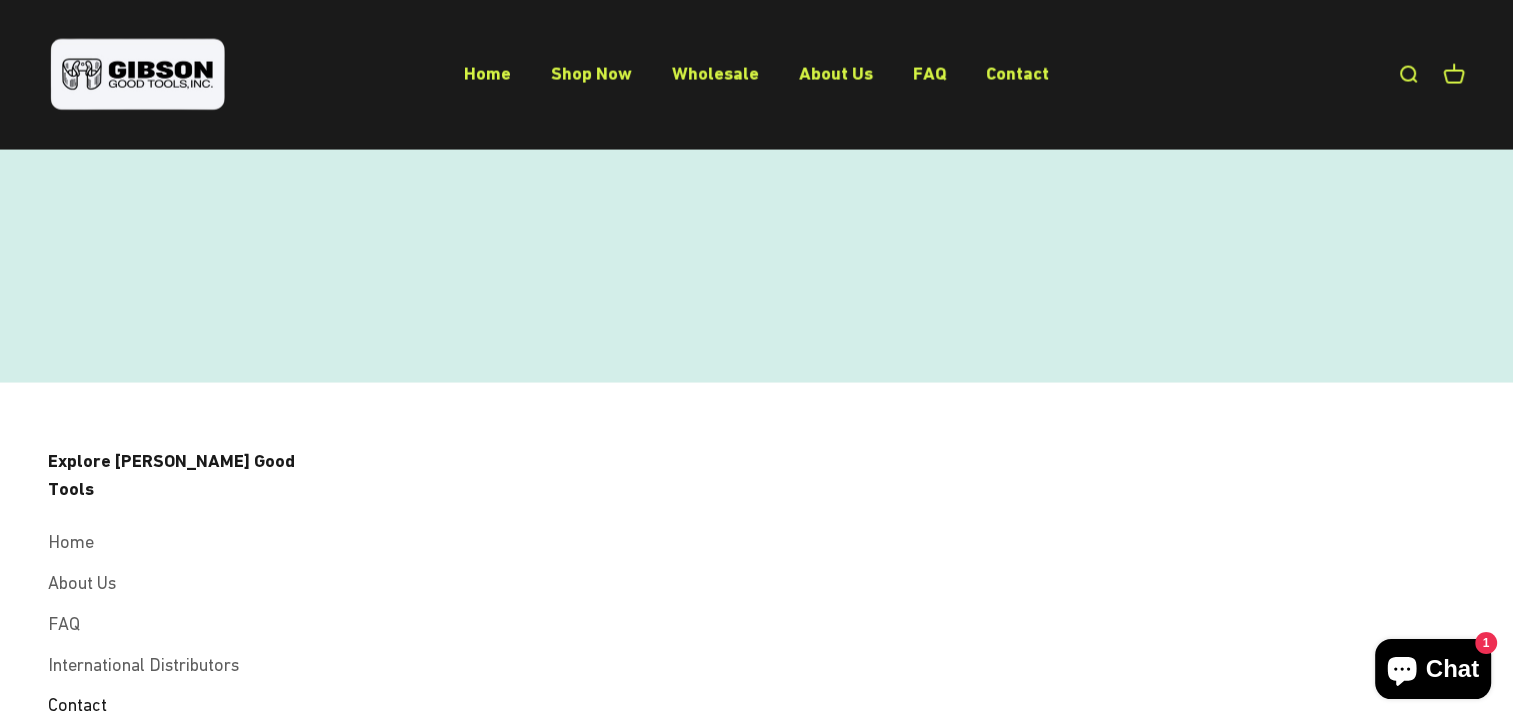 click on "Contact" at bounding box center (77, 705) 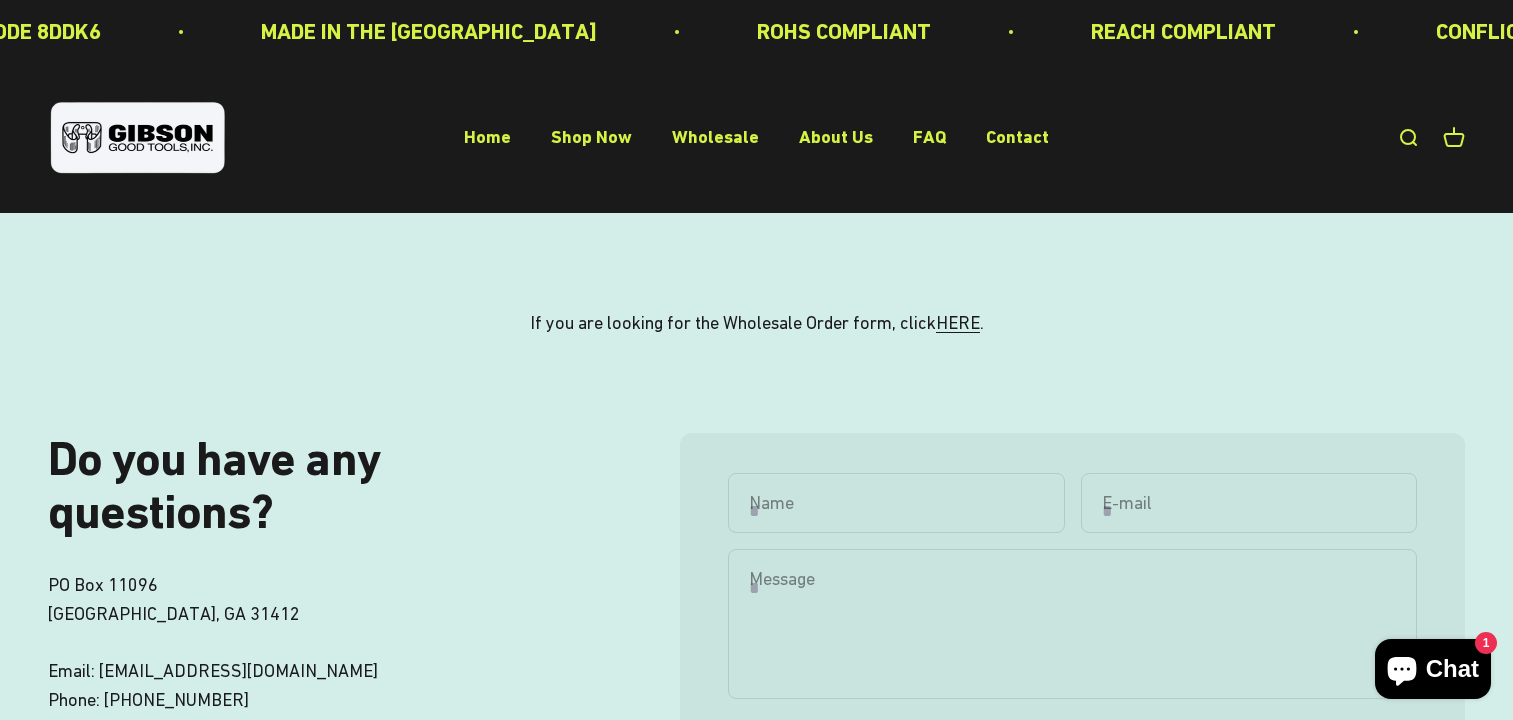 scroll, scrollTop: 0, scrollLeft: 0, axis: both 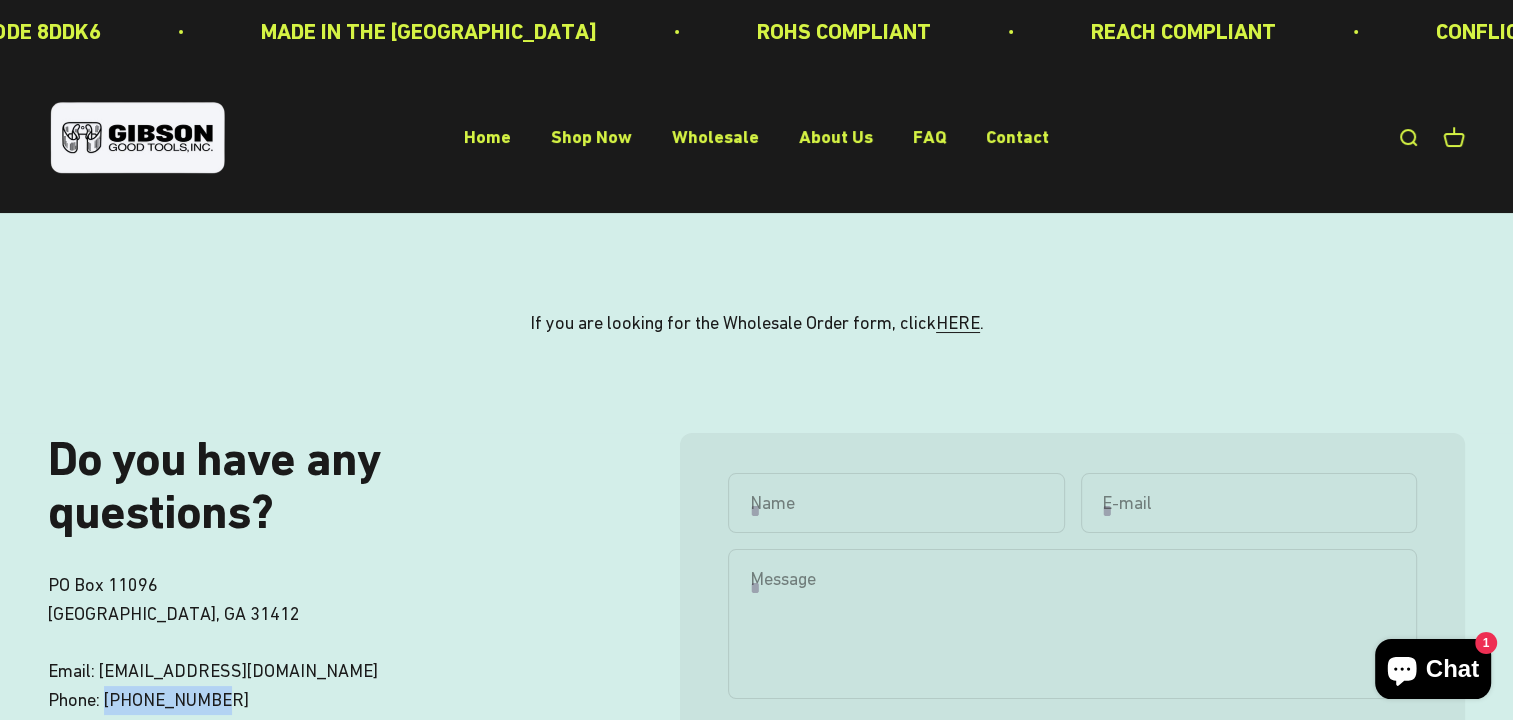 drag, startPoint x: 222, startPoint y: 651, endPoint x: 108, endPoint y: 646, distance: 114.1096 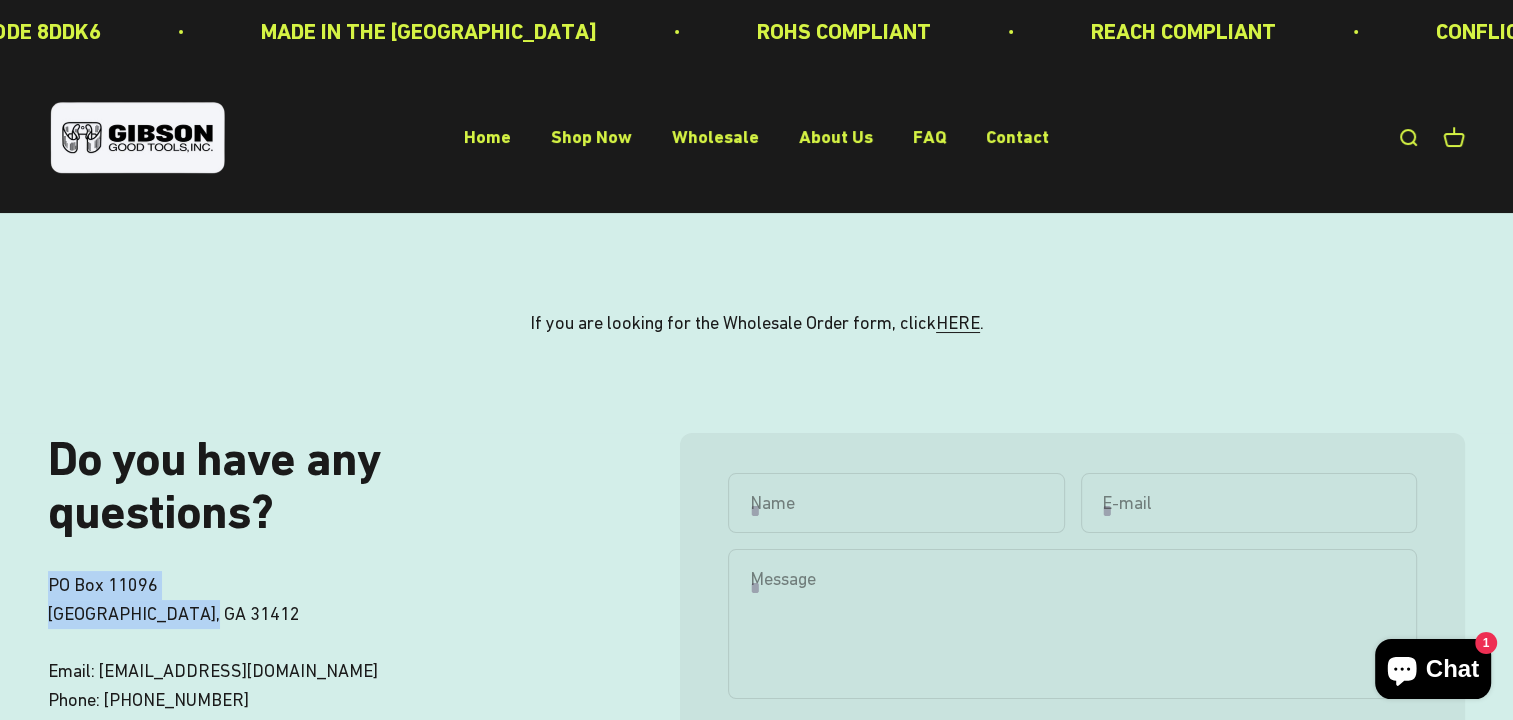drag, startPoint x: 218, startPoint y: 560, endPoint x: 47, endPoint y: 532, distance: 173.27724 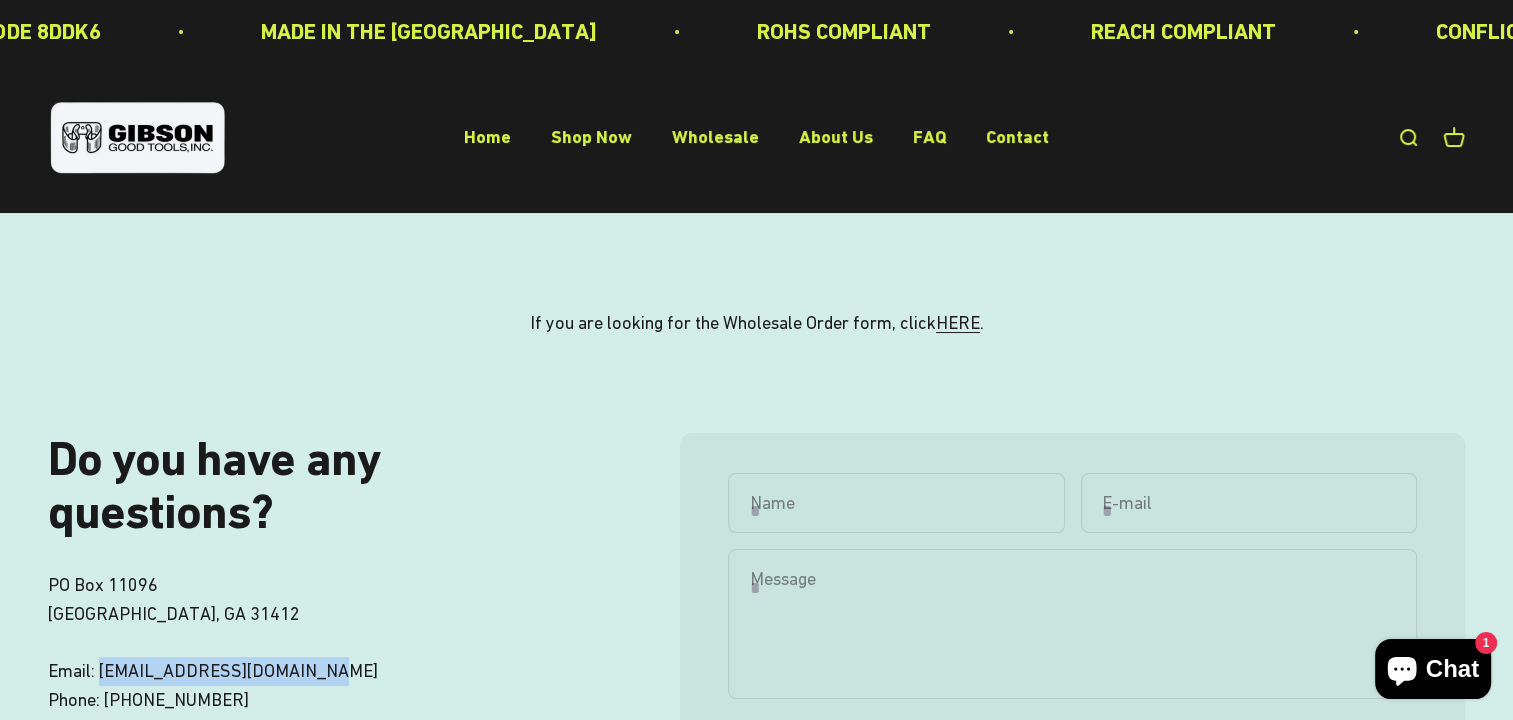 drag, startPoint x: 328, startPoint y: 617, endPoint x: 102, endPoint y: 616, distance: 226.00221 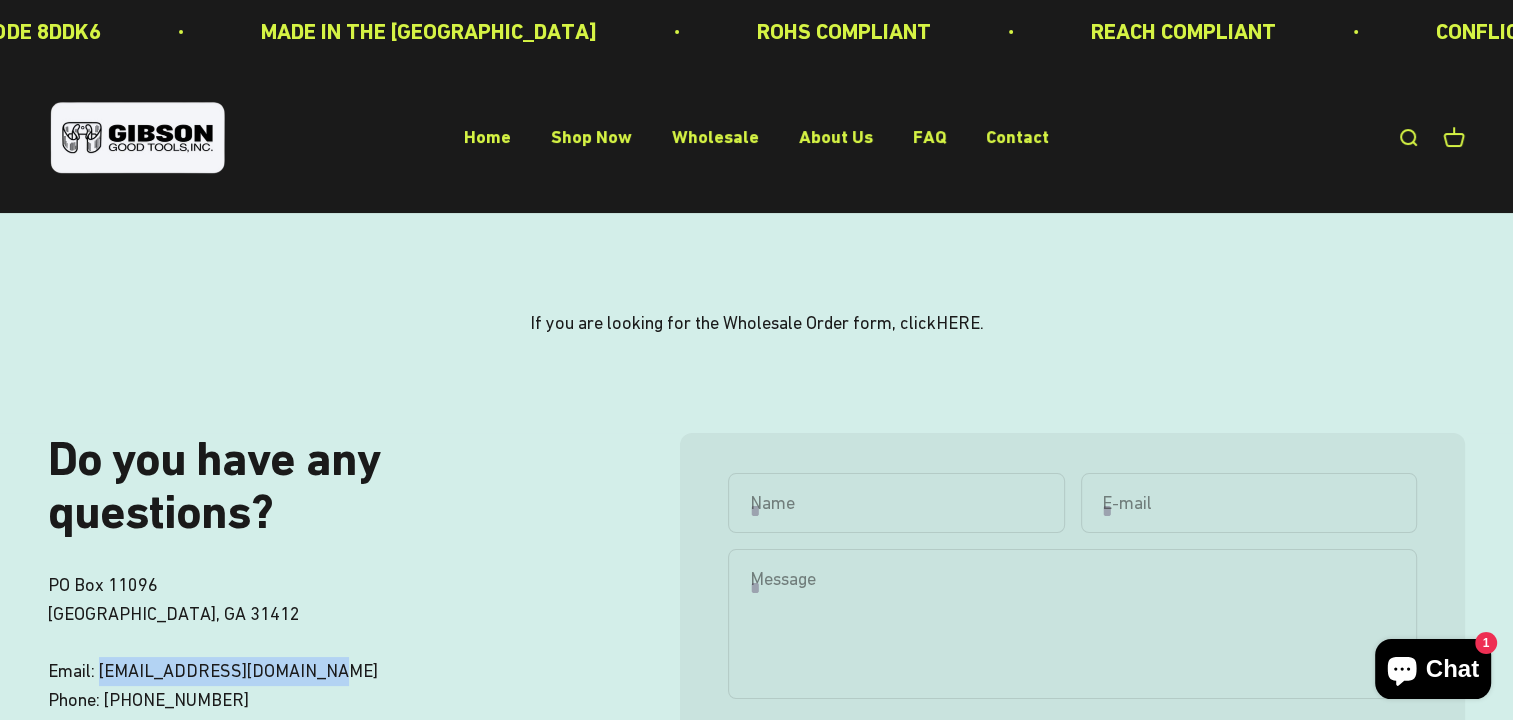 click on "HERE" at bounding box center [958, 322] 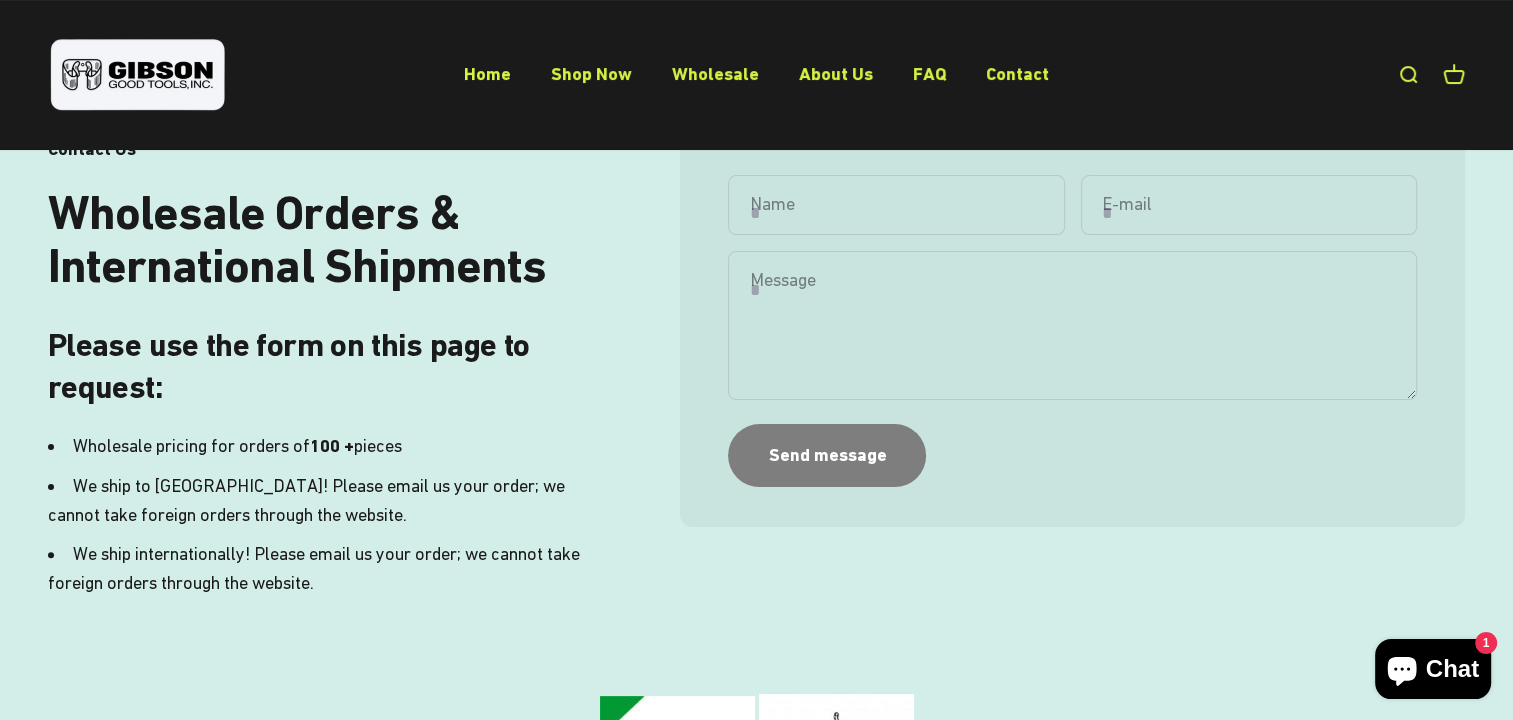 scroll, scrollTop: 0, scrollLeft: 0, axis: both 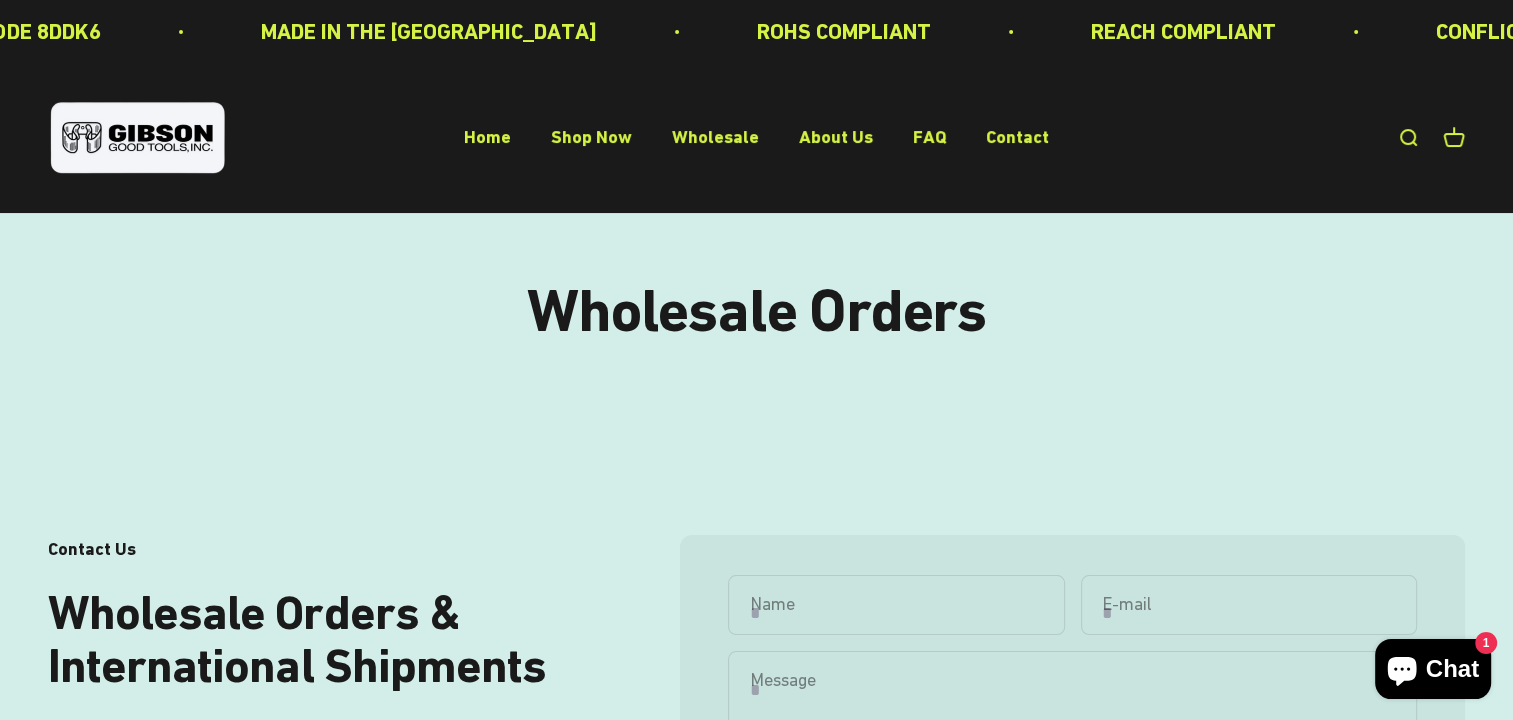 click on "Contact Us Wholesale Orders & International Shipments Please use the form on this page to request: Wholesale pricing for orders of  100 +  pieces  We ship to [GEOGRAPHIC_DATA]! Please email us your order; we cannot take foreign orders through the website.  We ship internationally! Please email us your order; we cannot take foreign orders through the website.
Name E-mail Message
Send message" at bounding box center [756, 766] 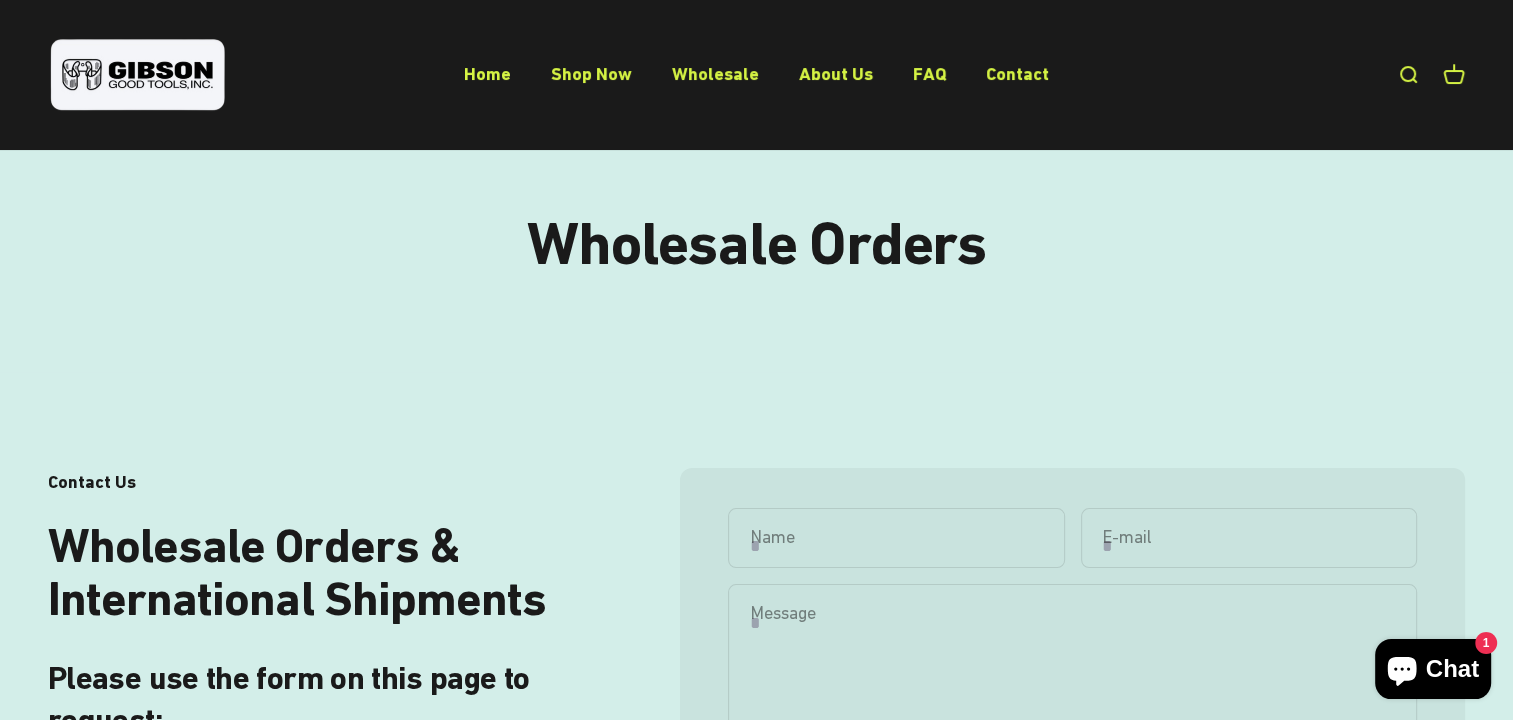 scroll, scrollTop: 0, scrollLeft: 0, axis: both 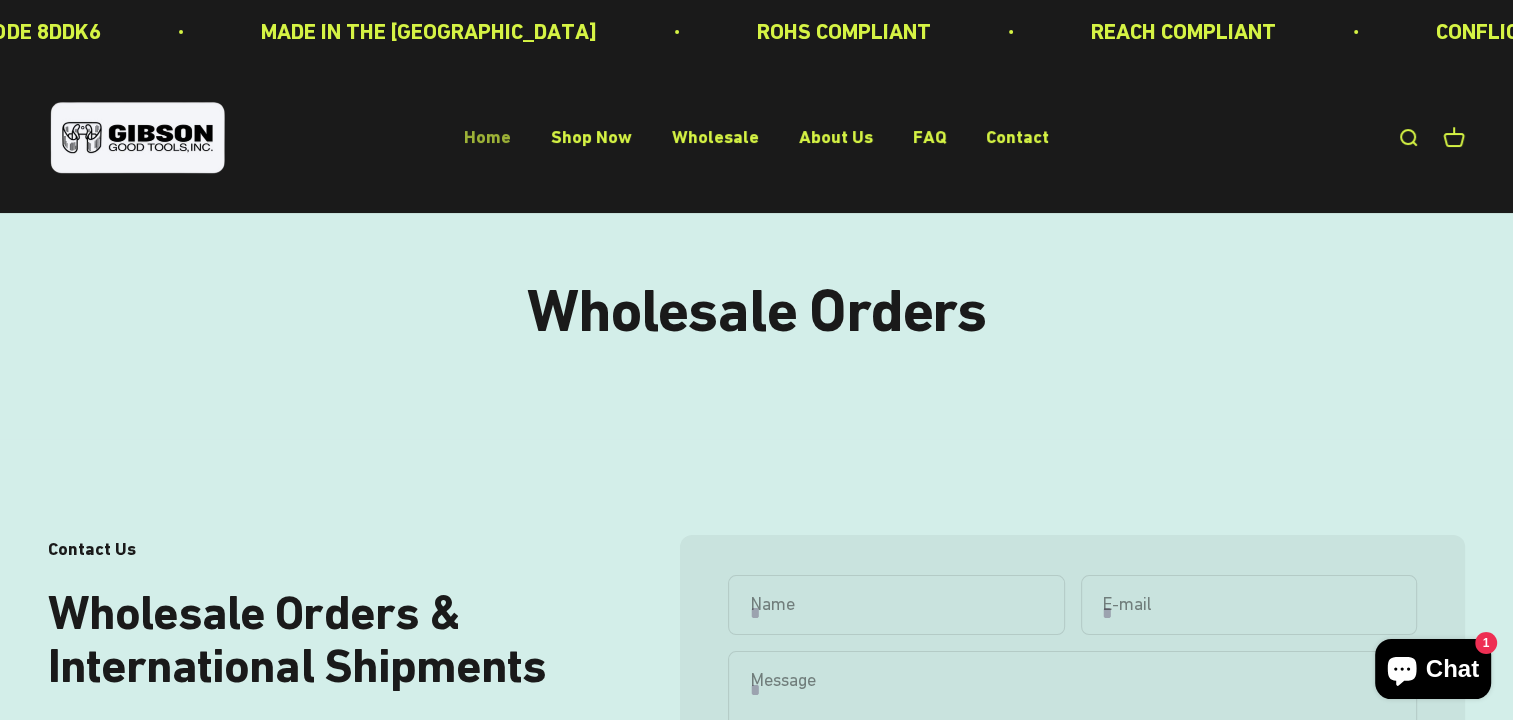 click on "Home" at bounding box center (487, 137) 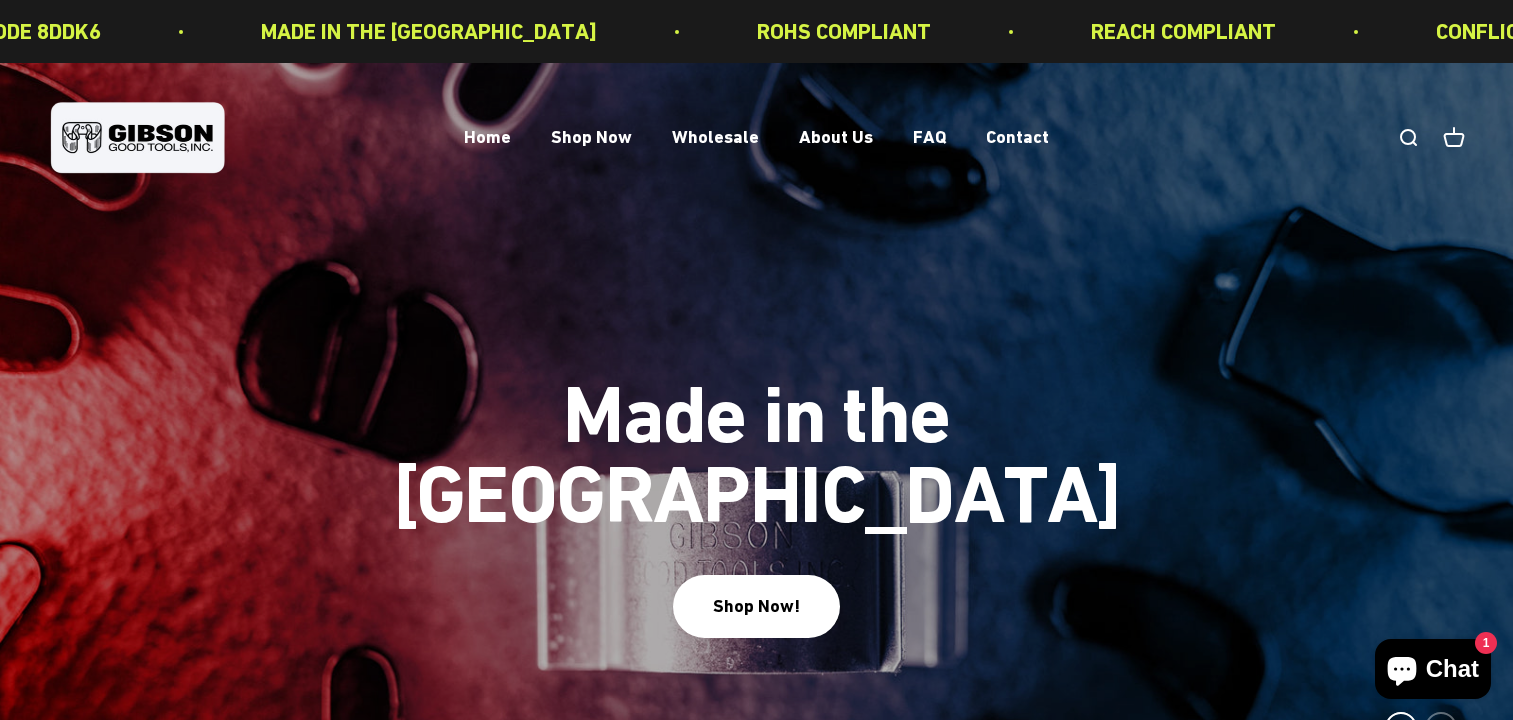 scroll, scrollTop: 0, scrollLeft: 0, axis: both 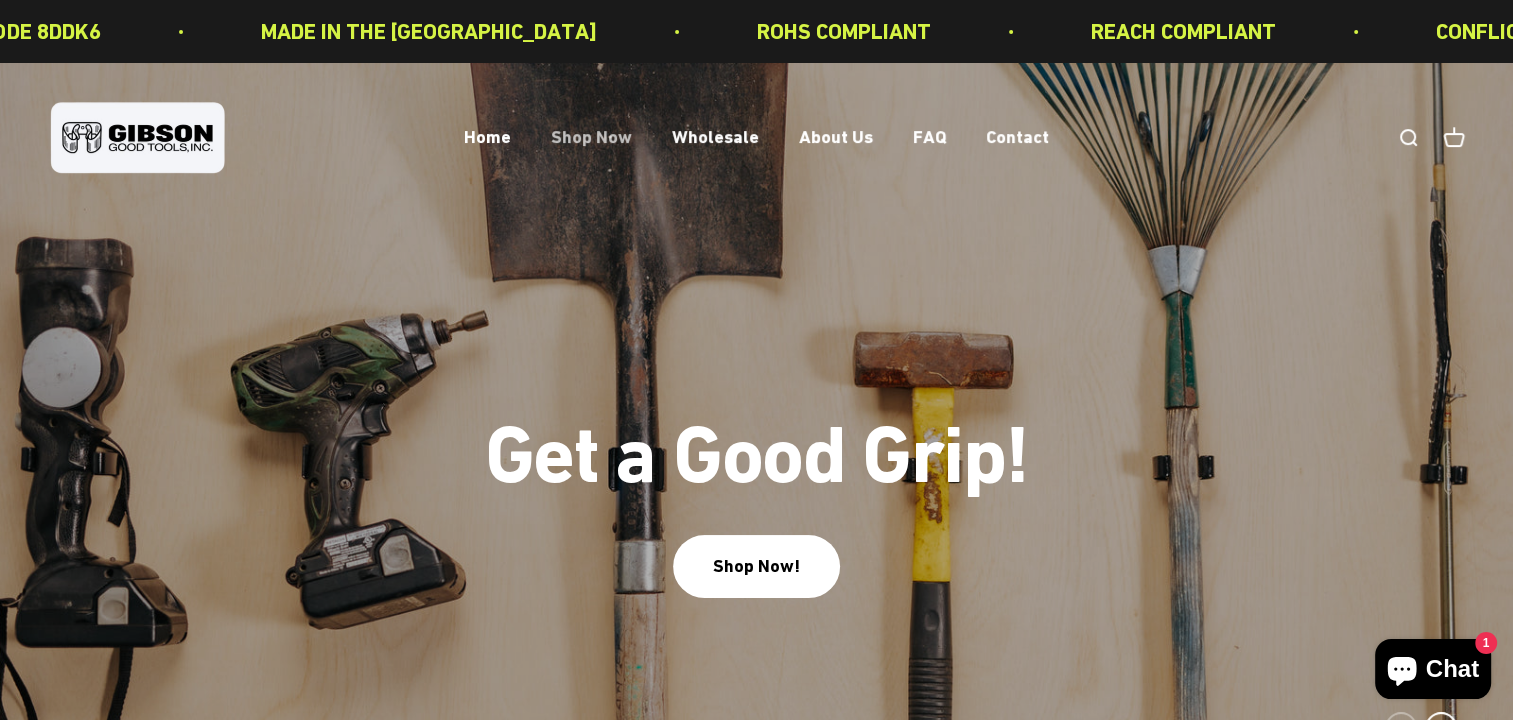 click on "Shop Now" at bounding box center [591, 137] 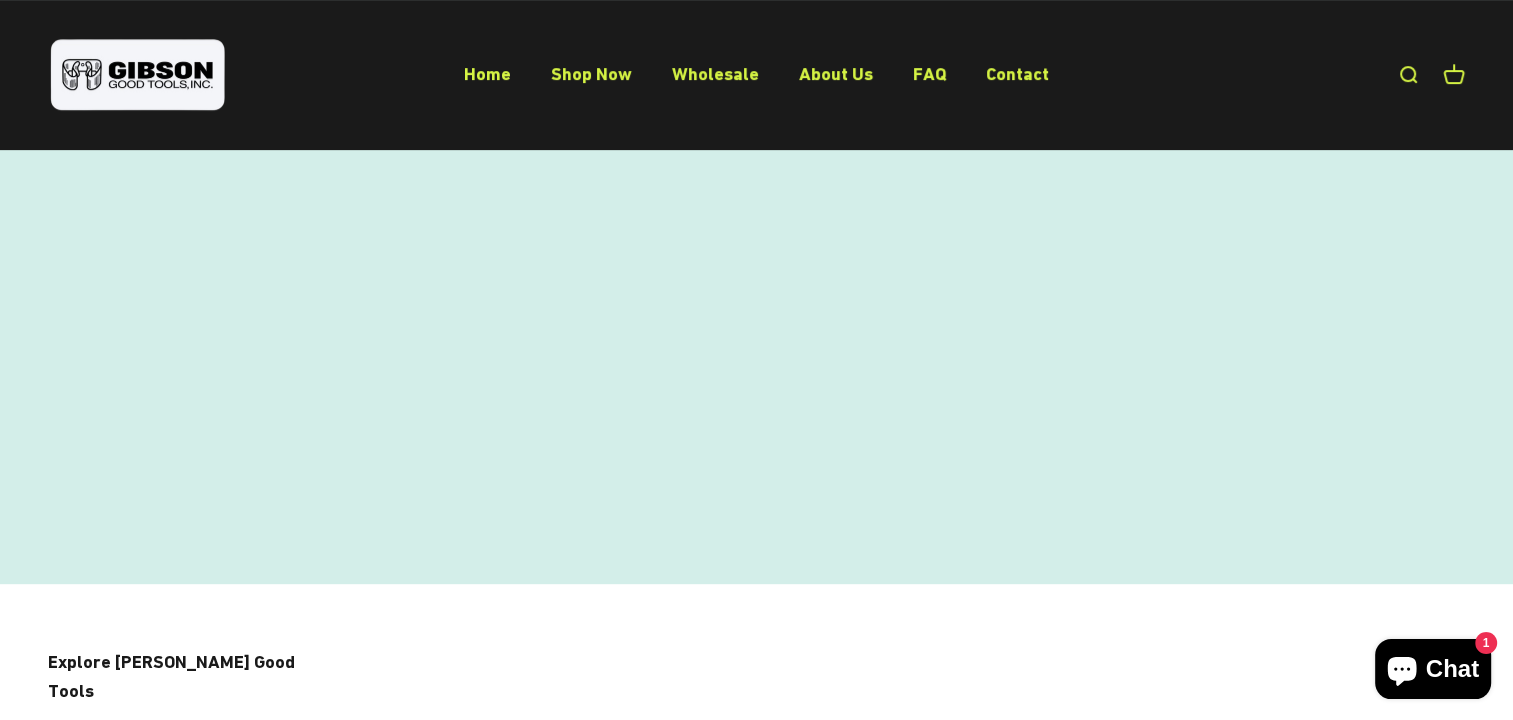 scroll, scrollTop: 569, scrollLeft: 0, axis: vertical 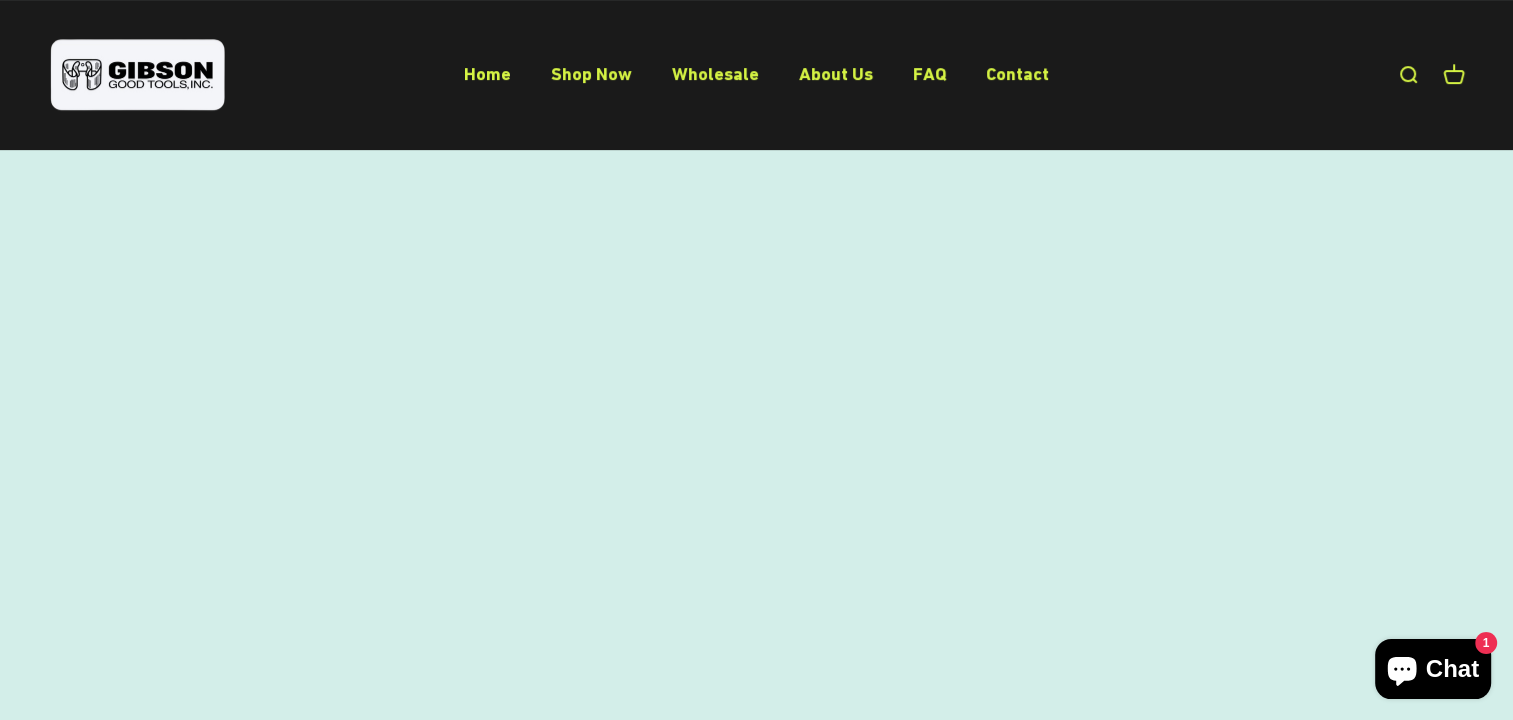 click on "0" at bounding box center (1465, 67) 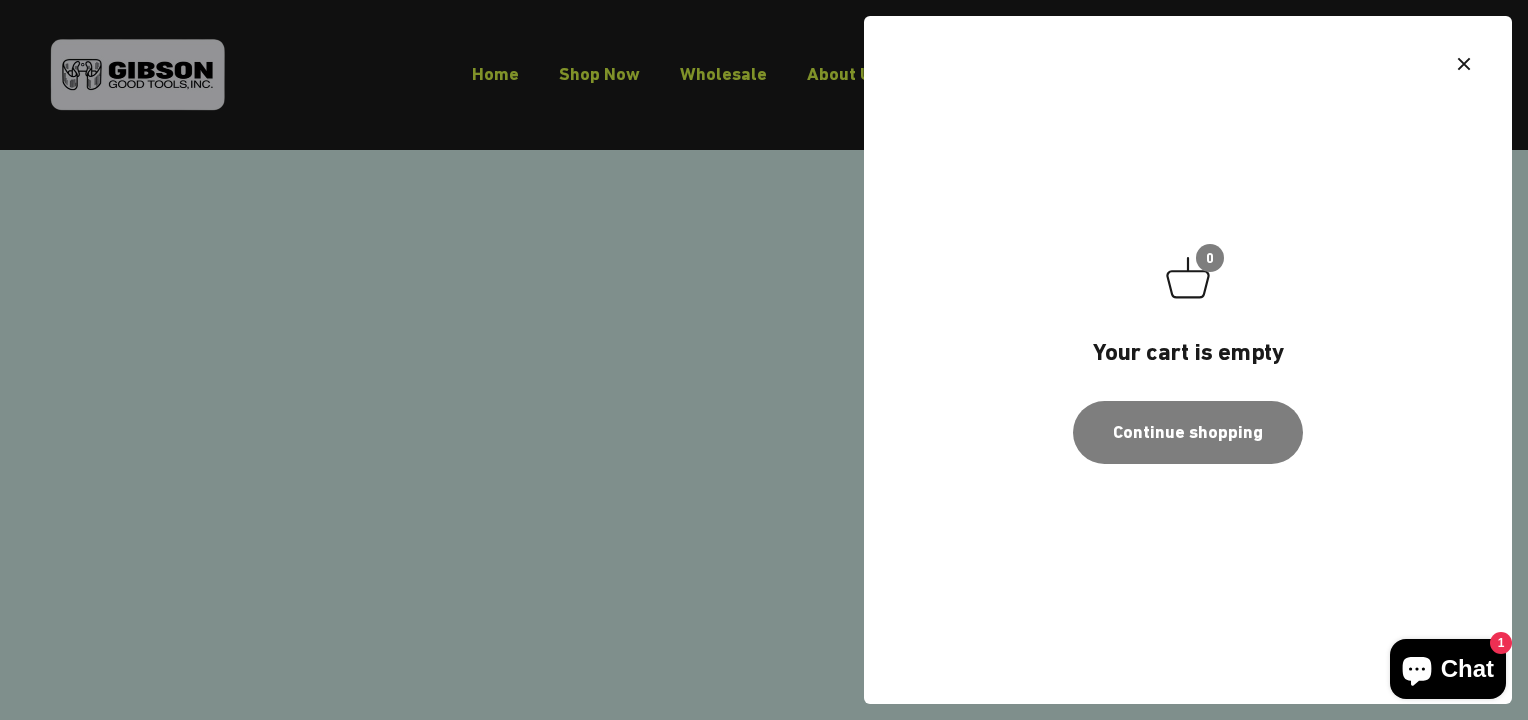 click 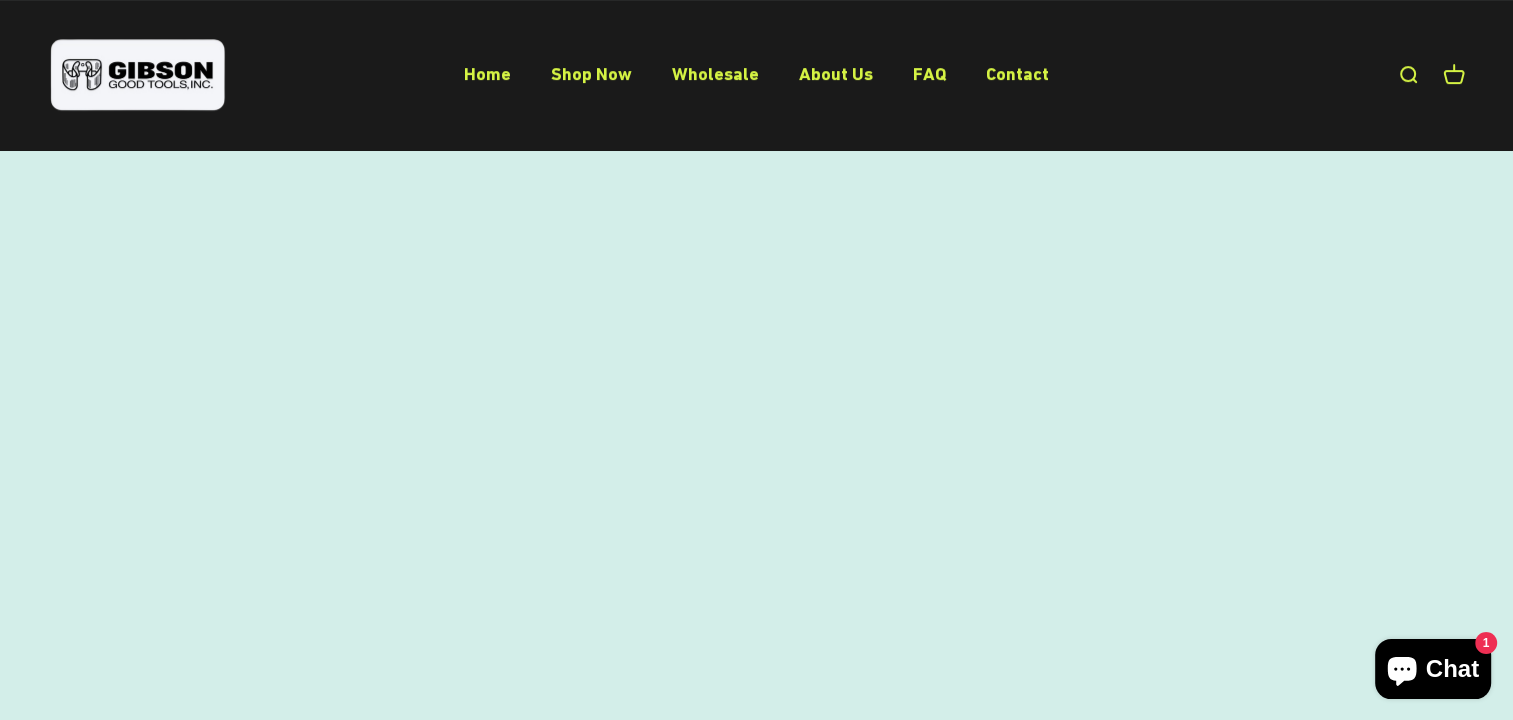 click on "Open search" at bounding box center [1408, 75] 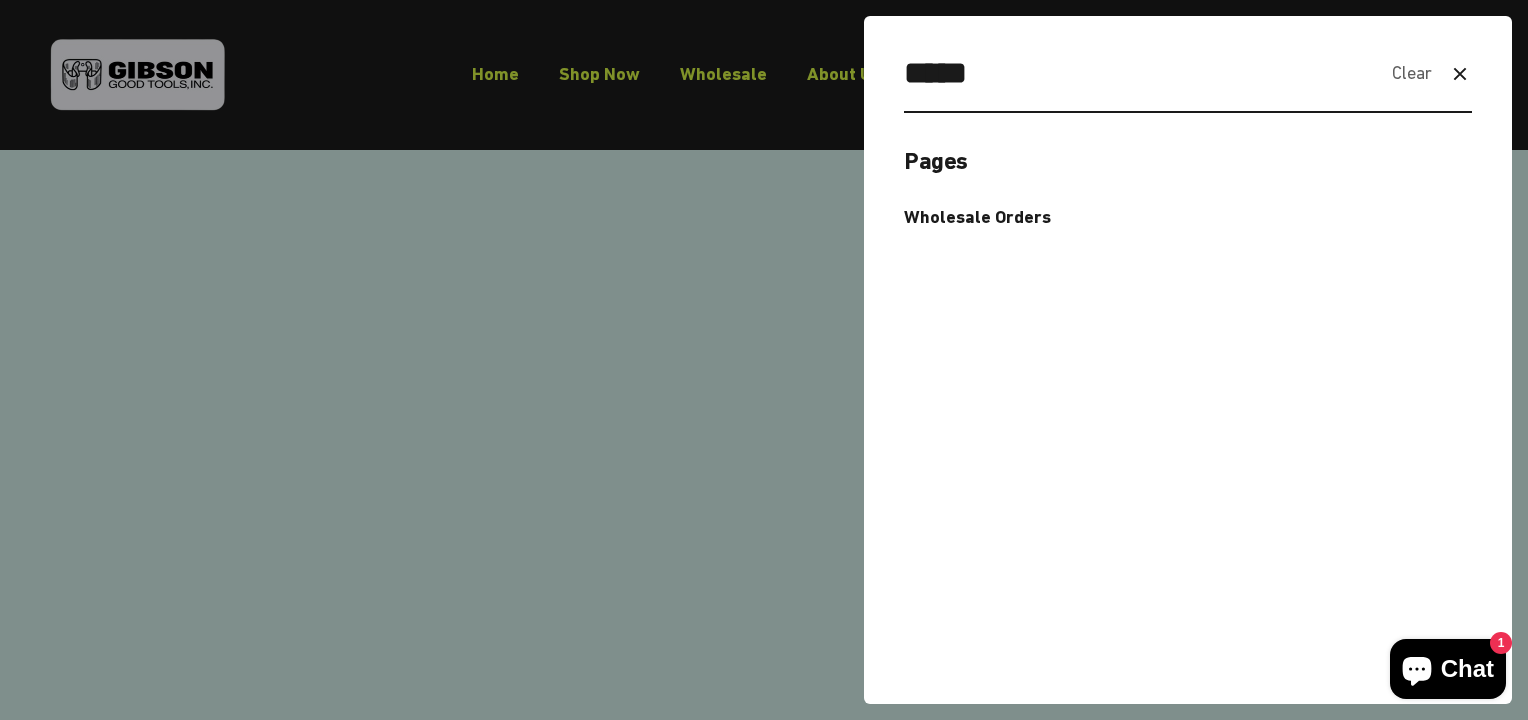 type on "*****" 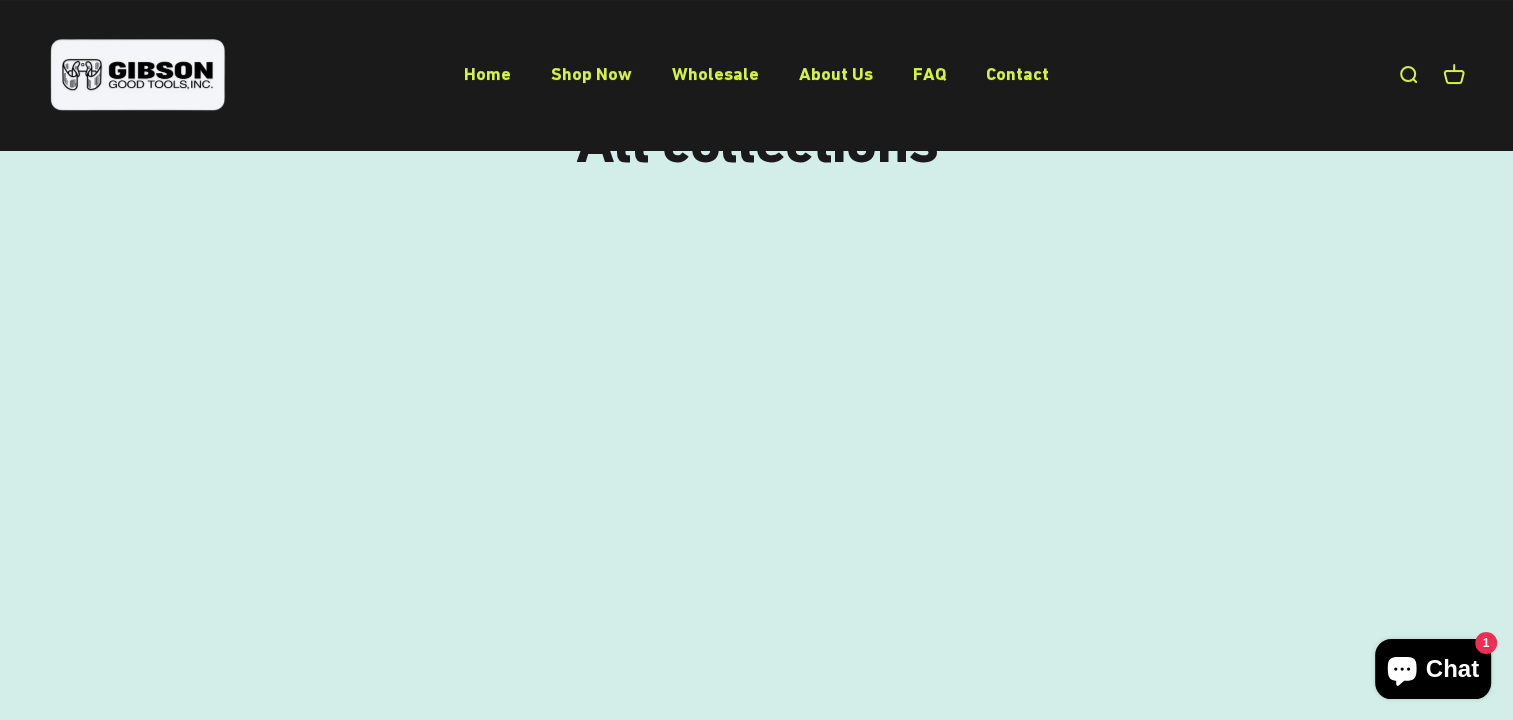 scroll, scrollTop: 0, scrollLeft: 0, axis: both 